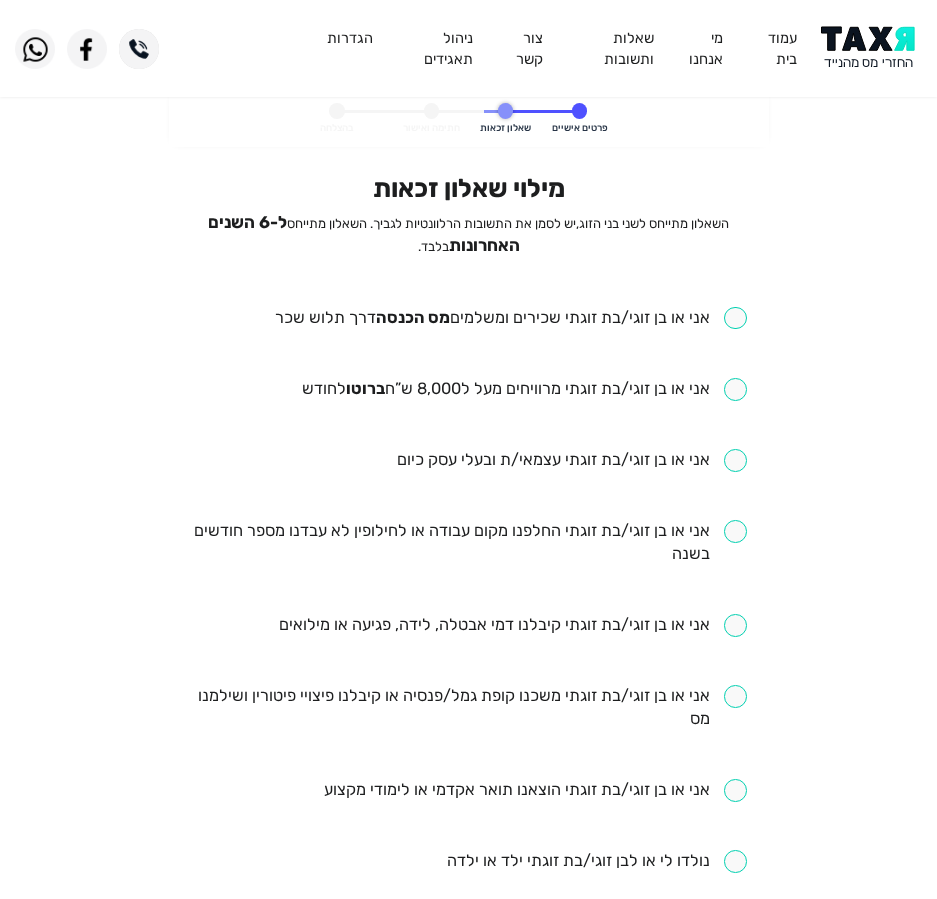 scroll, scrollTop: 0, scrollLeft: 0, axis: both 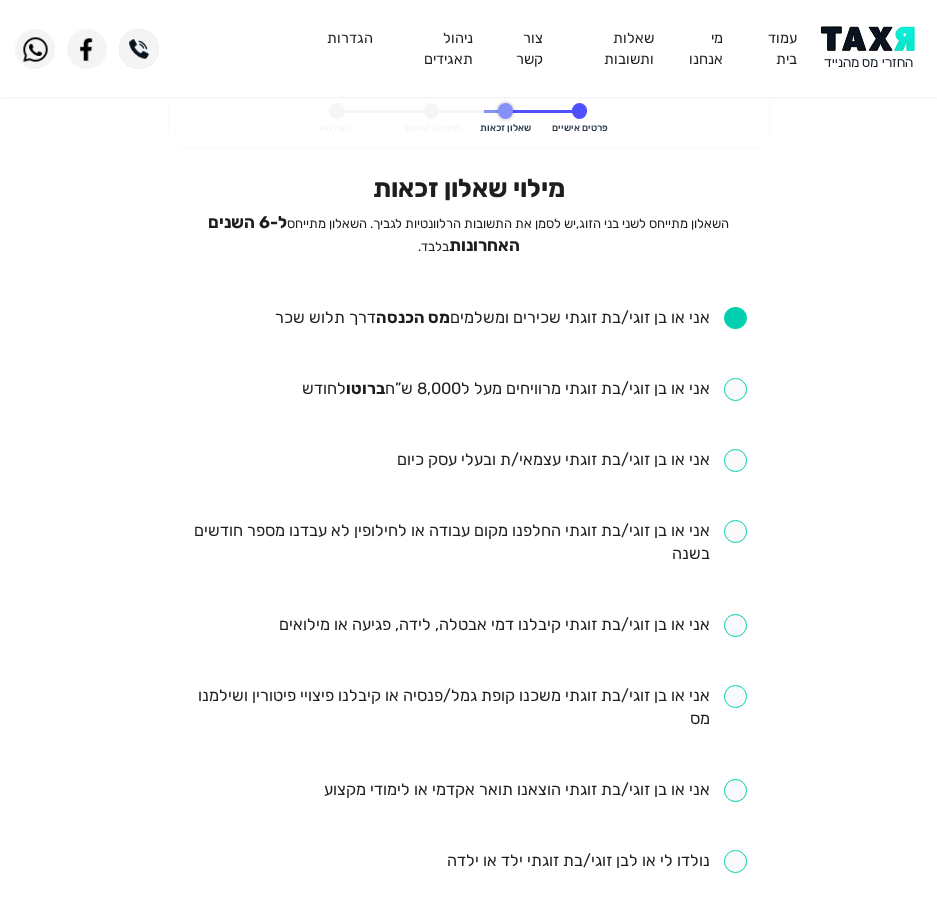 click on "אני או בן זוגי/בת זוגתי שכירים ומשלמים  מס הכנסה  דרך תלוש שכר אני או בן זוגי/בת זוגתי מרוויחים מעל ל8,000 ש”ח  ברוטו  לחודש אני או בן זוגי/בת זוגתי עצמאי/ת ובעלי עסק כיום אני או בן זוגי/בת זוגתי החלפנו מקום עבודה או לחילופין לא עבדנו מספר חודשים בשנה אני או בן זוגי/בת זוגתי קיבלנו דמי אבטלה, לידה, פגיעה או מילואים אני או בן זוגי/בת זוגתי משכנו קופת גמל/פנסיה או קיבלנו פיצויי פיטורין ושילמנו מס אני או בן זוגי/בת זוגתי הוצאנו תואר אקדמי או לימודי מקצוע נולדו לי או לבן זוגי/בת זוגתי ילד או ילדה אני או בן זוגי/בת זוגתי התגוררנו ביישוב ספר או עיירת פיתוח" at bounding box center [468, 863] 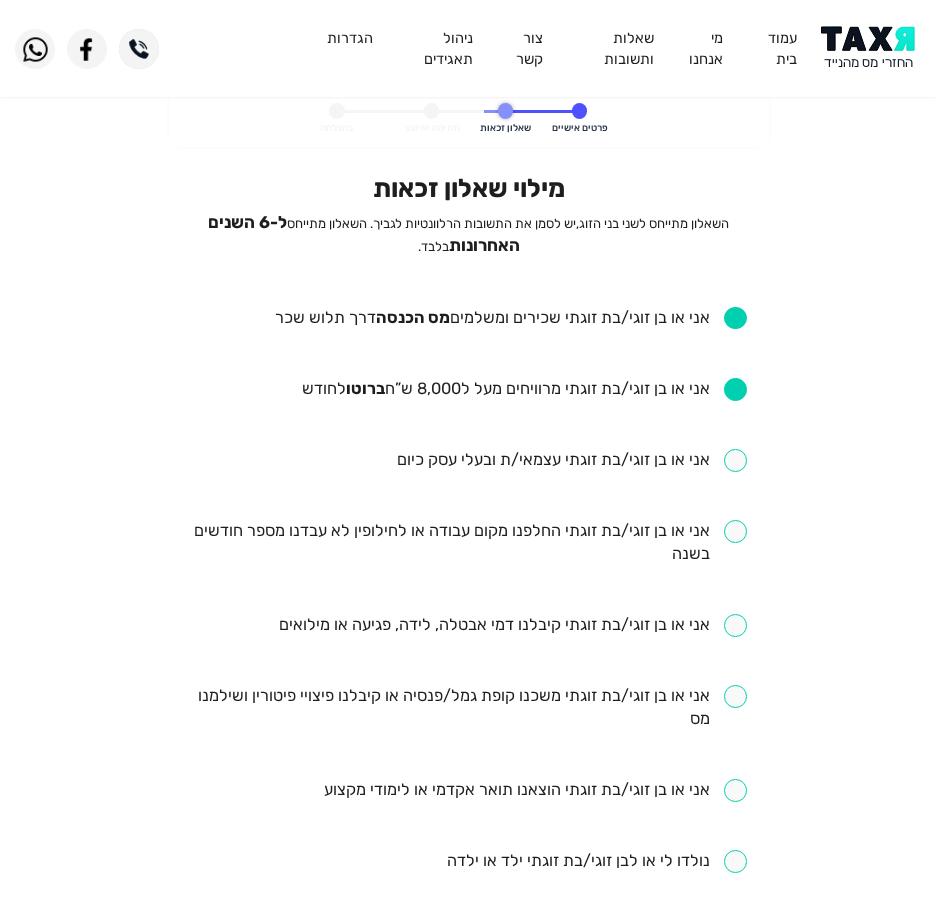 click at bounding box center [468, 543] 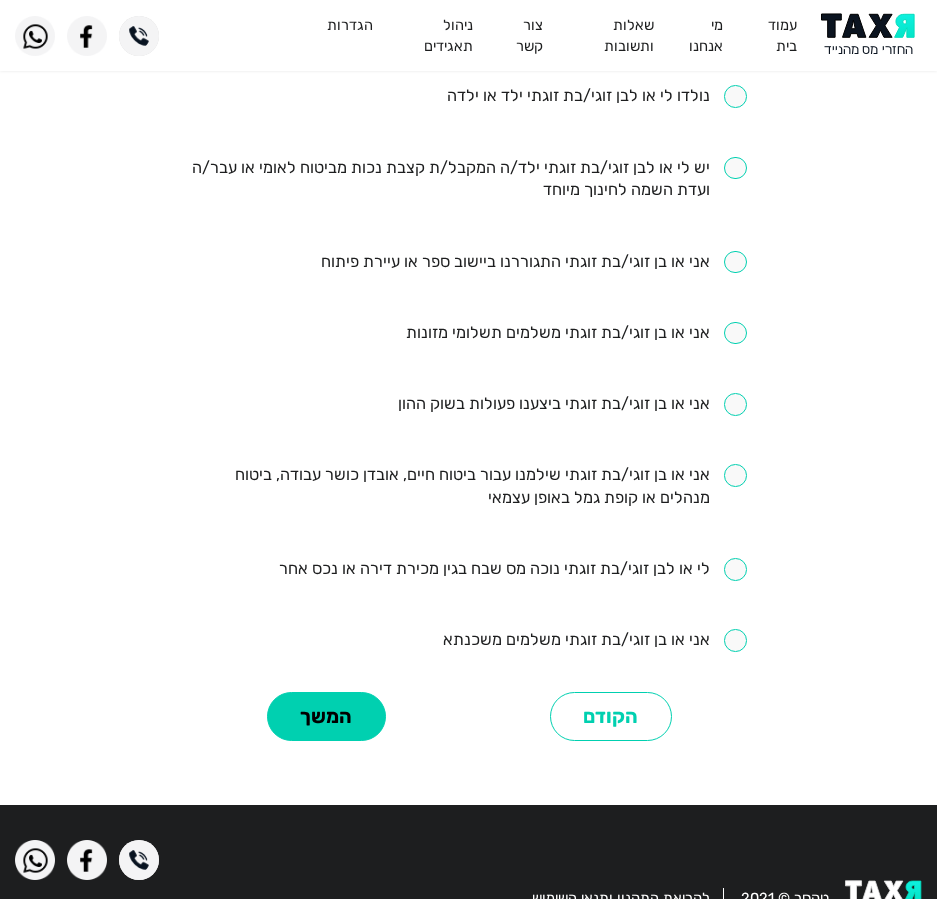 scroll, scrollTop: 800, scrollLeft: 0, axis: vertical 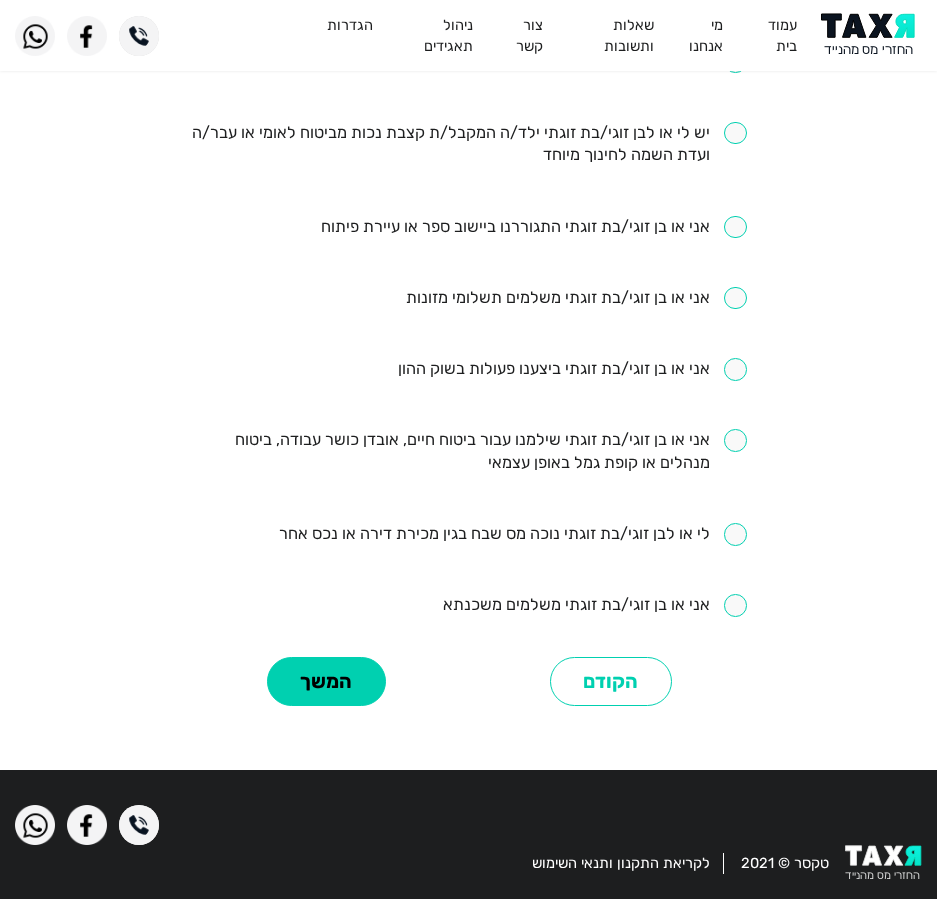 click at bounding box center [572, 369] 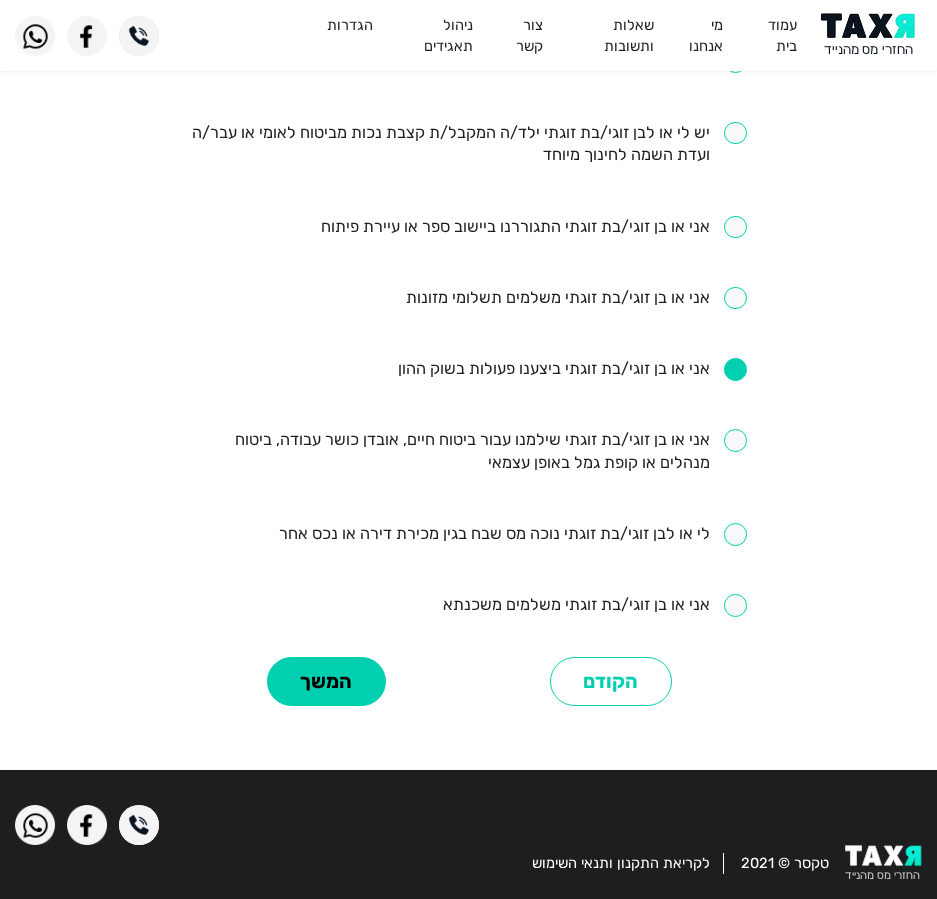 click at bounding box center [468, 452] 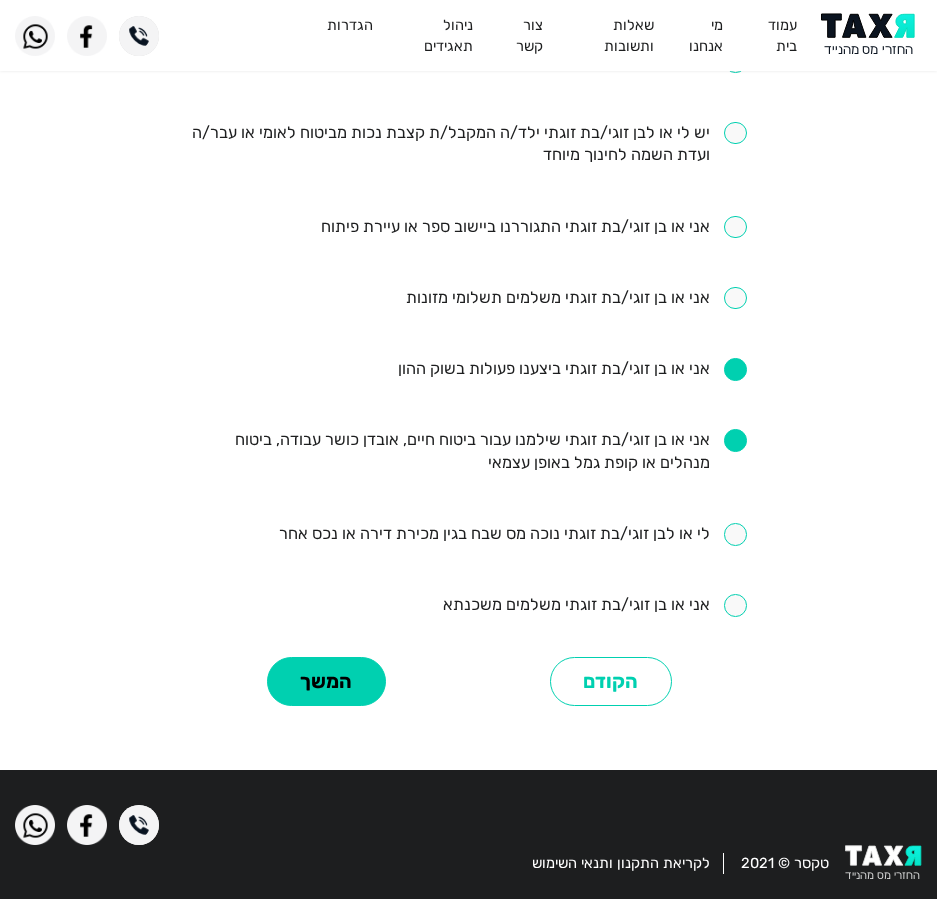click at bounding box center (595, 605) 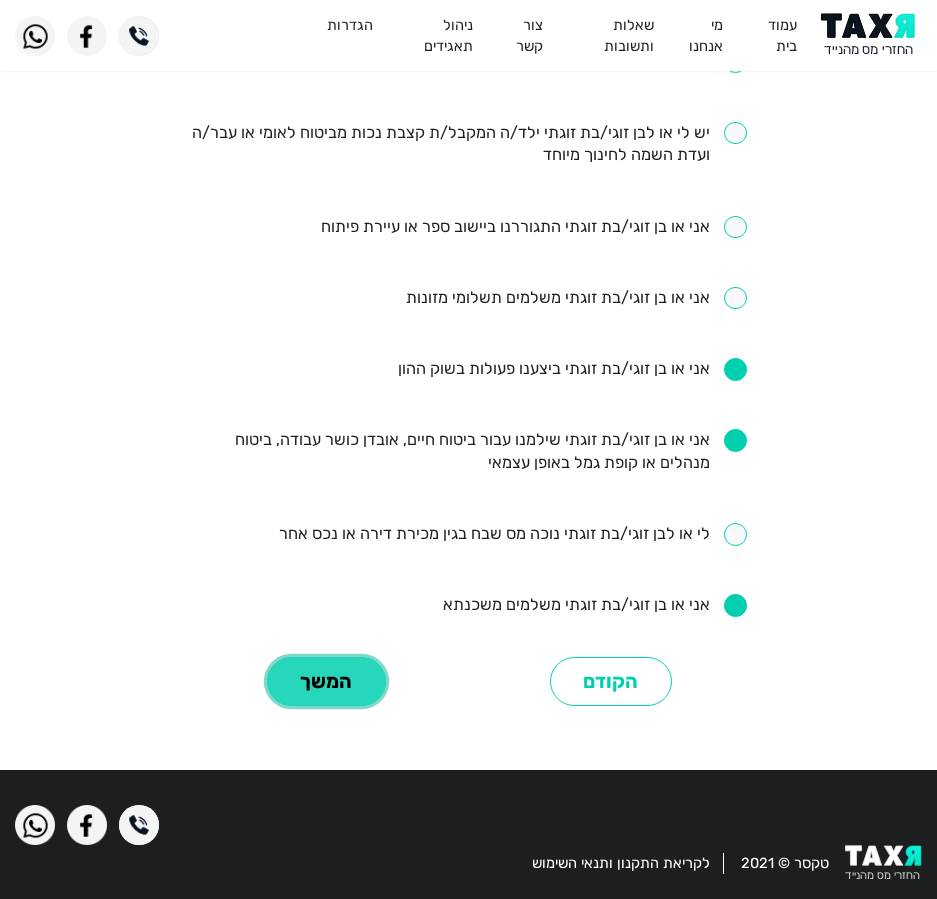 click on "המשך" at bounding box center (326, 681) 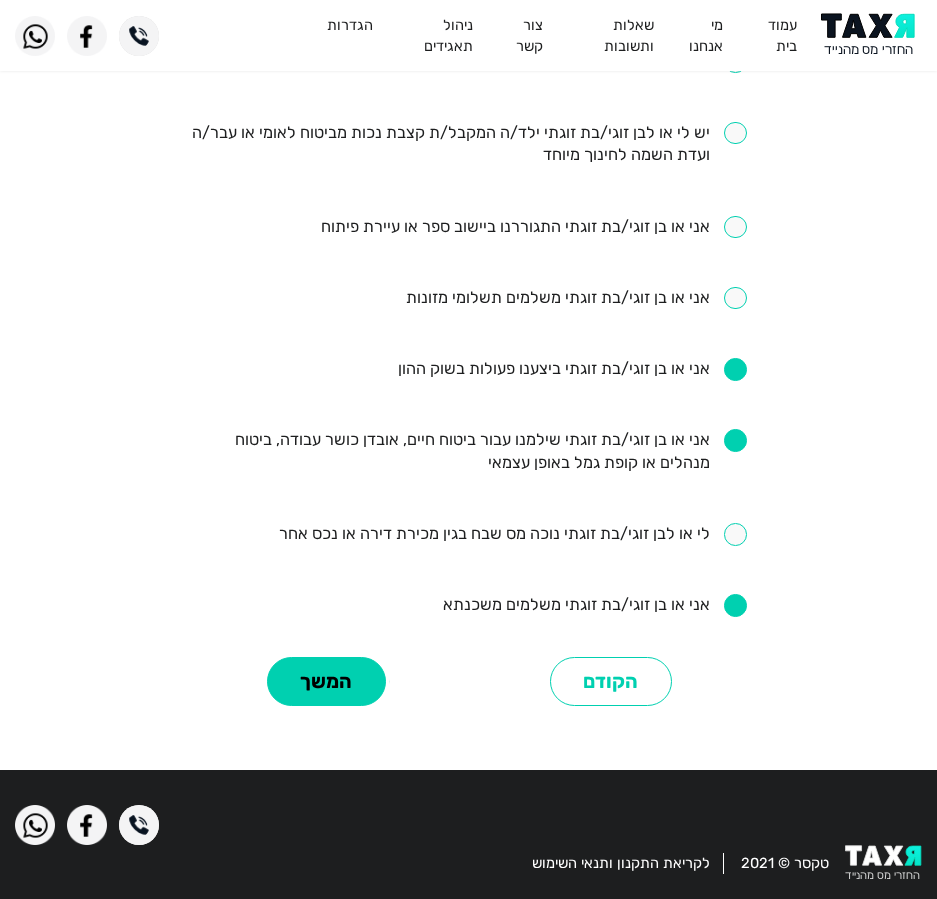 scroll, scrollTop: 0, scrollLeft: 0, axis: both 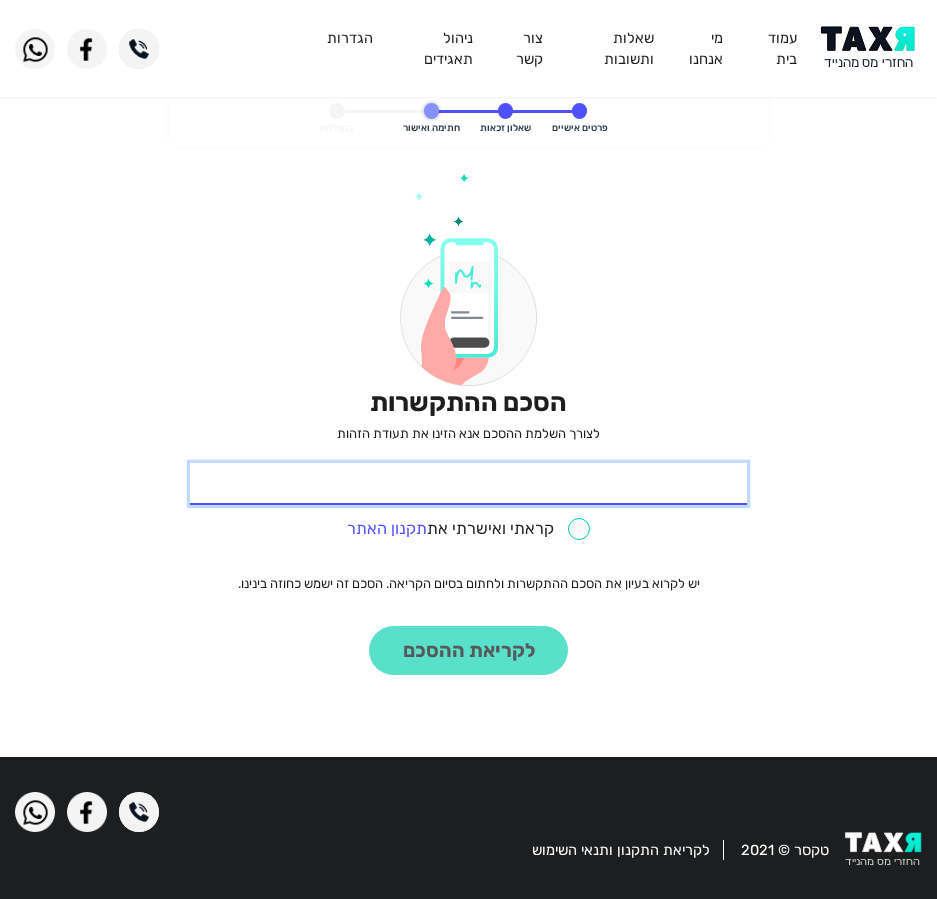 click on "* תעודת זהות" at bounding box center (468, 484) 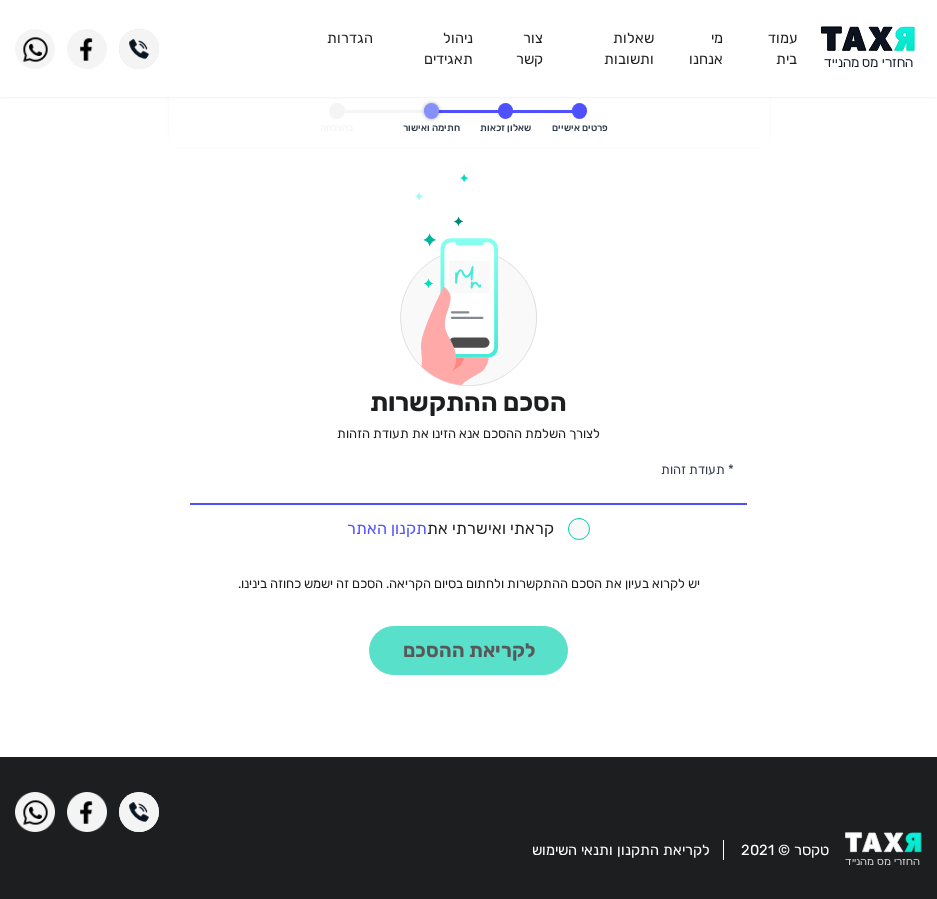 click at bounding box center [469, 529] 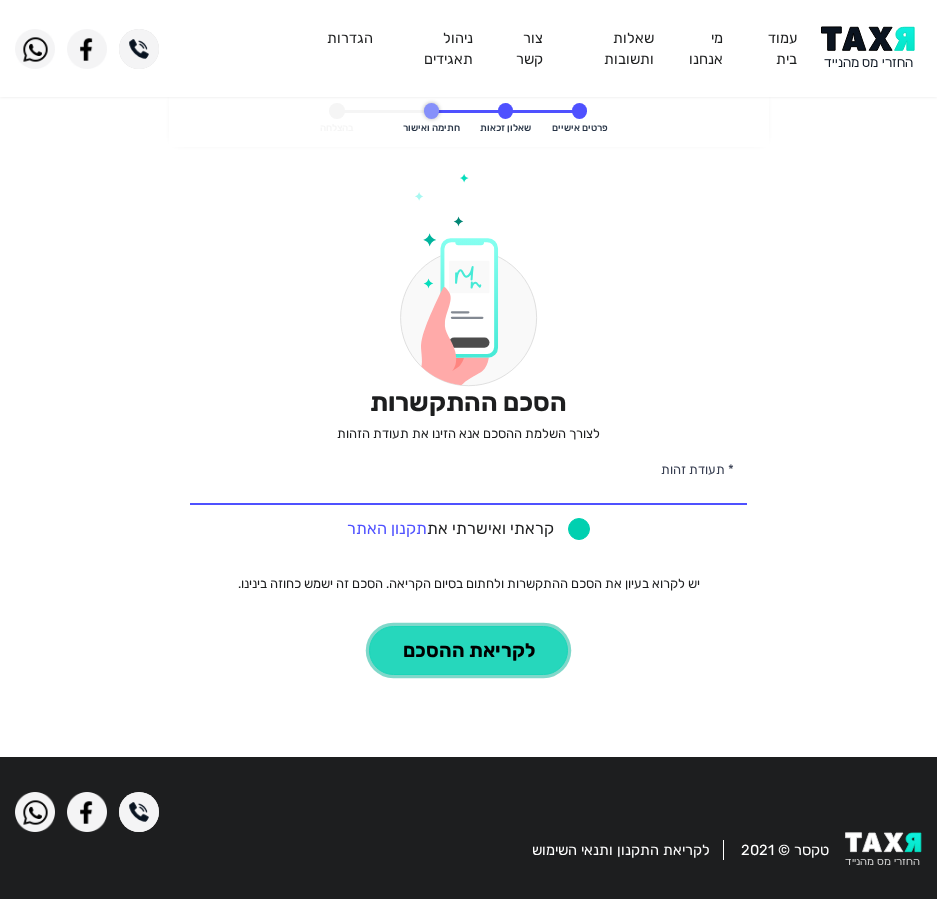 click on "לקריאת ההסכם" at bounding box center [468, 650] 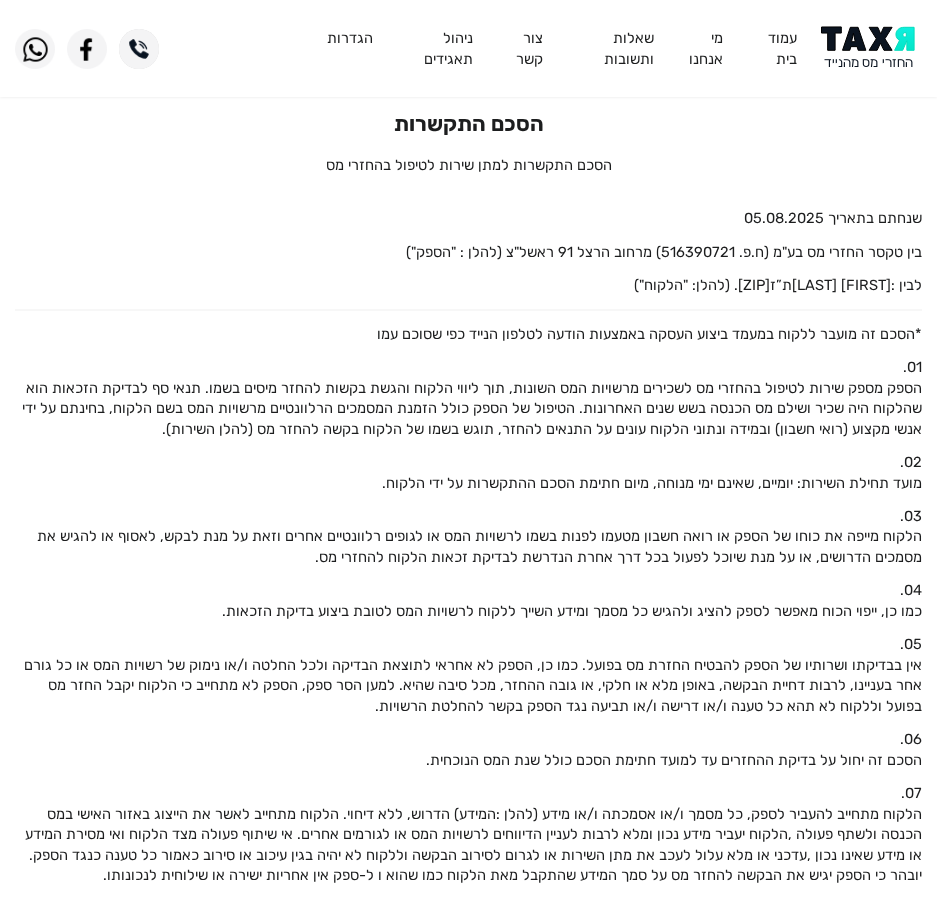 click at bounding box center (871, 48) 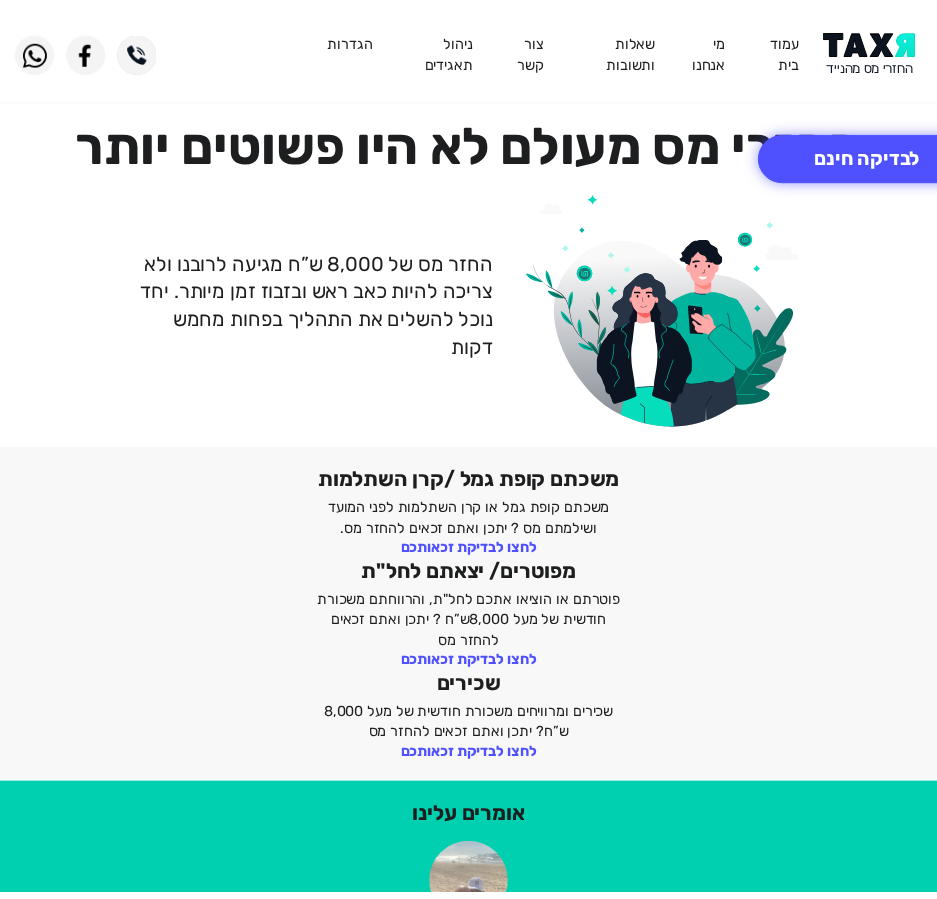 scroll, scrollTop: 0, scrollLeft: 0, axis: both 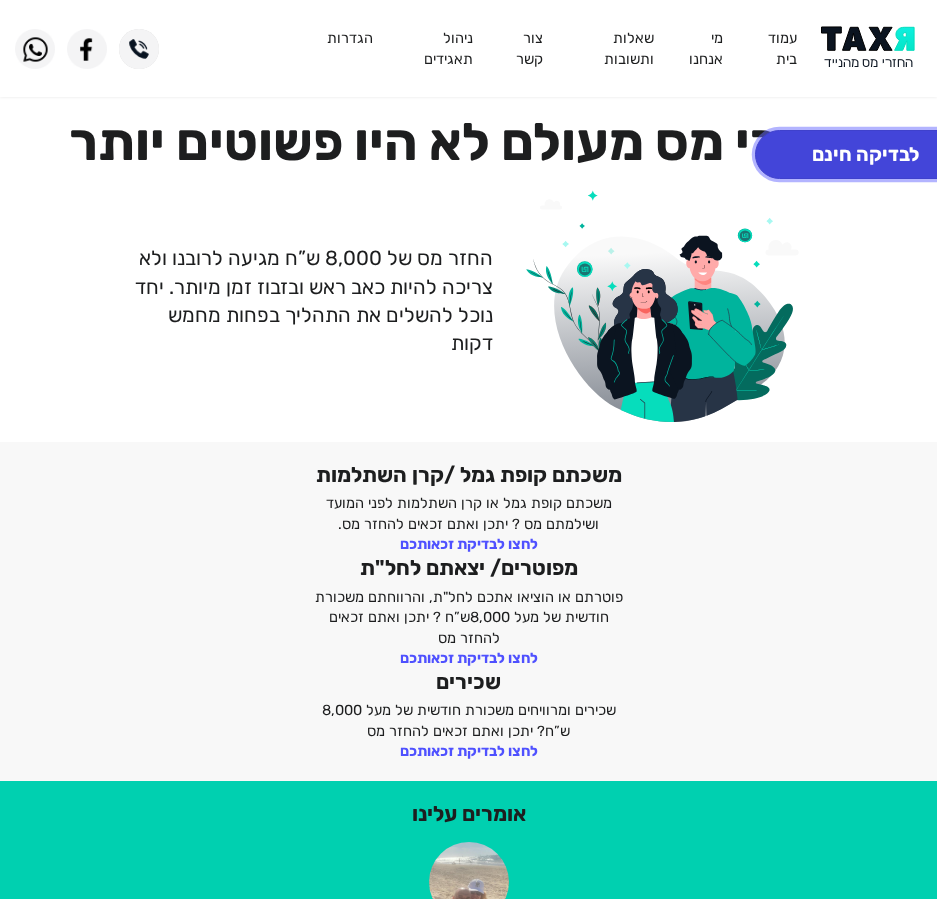 click on "לבדיקה חינם" 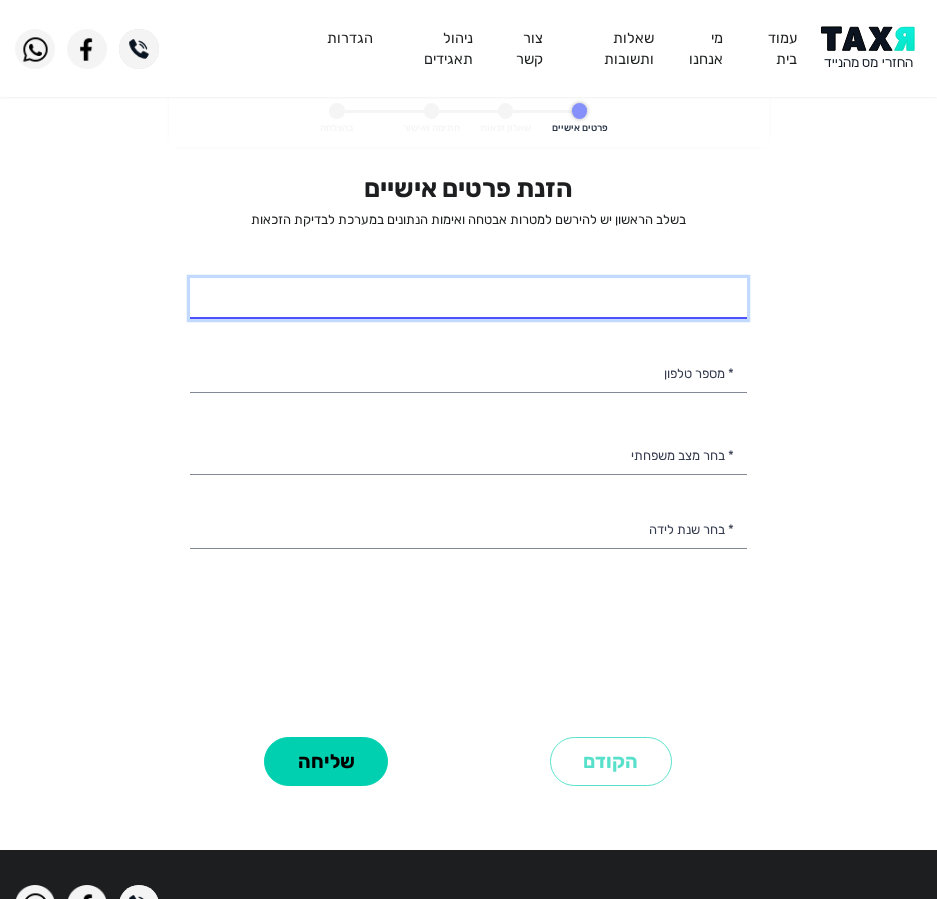click on "* שם מלא" at bounding box center (468, 299) 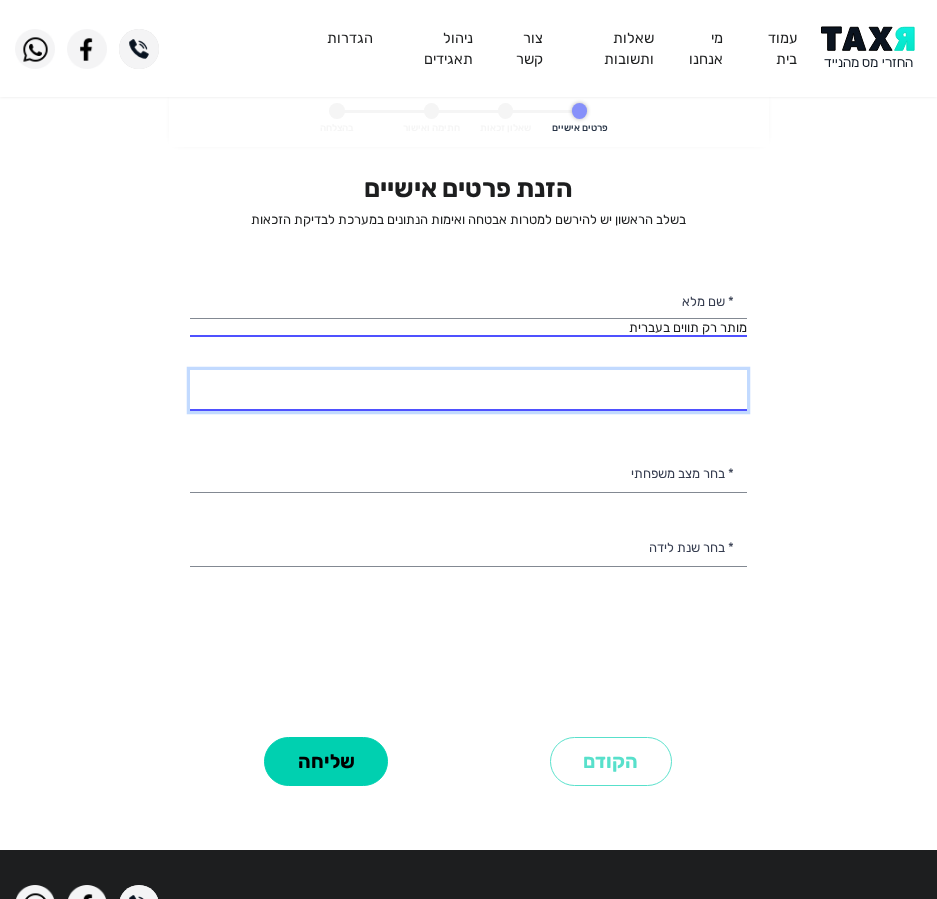 click on "* מספר טלפון" at bounding box center (468, 391) 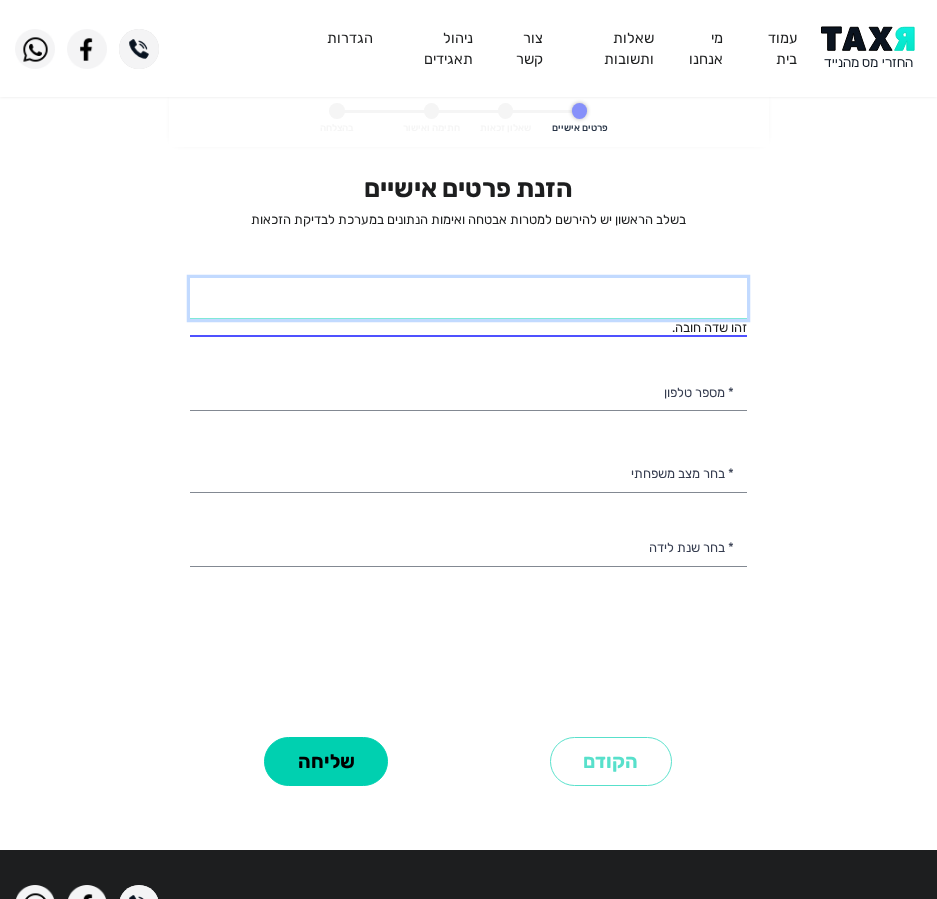 click on "* שם מלא" at bounding box center (468, 299) 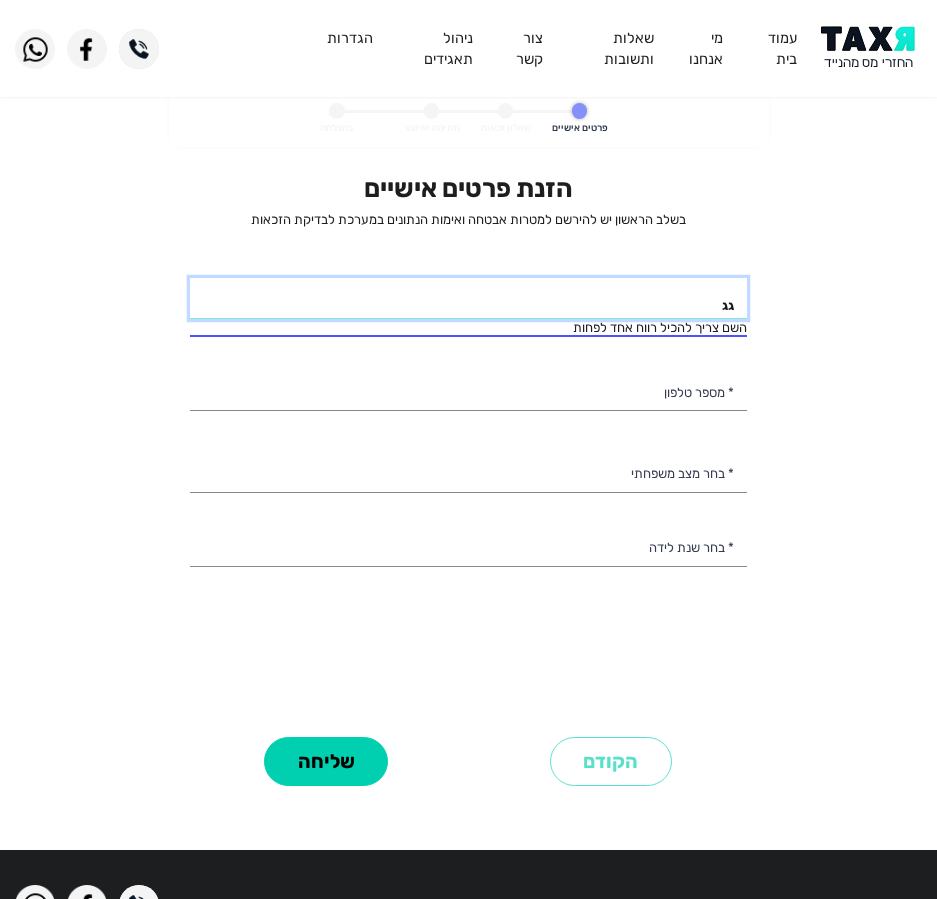 type on "ג" 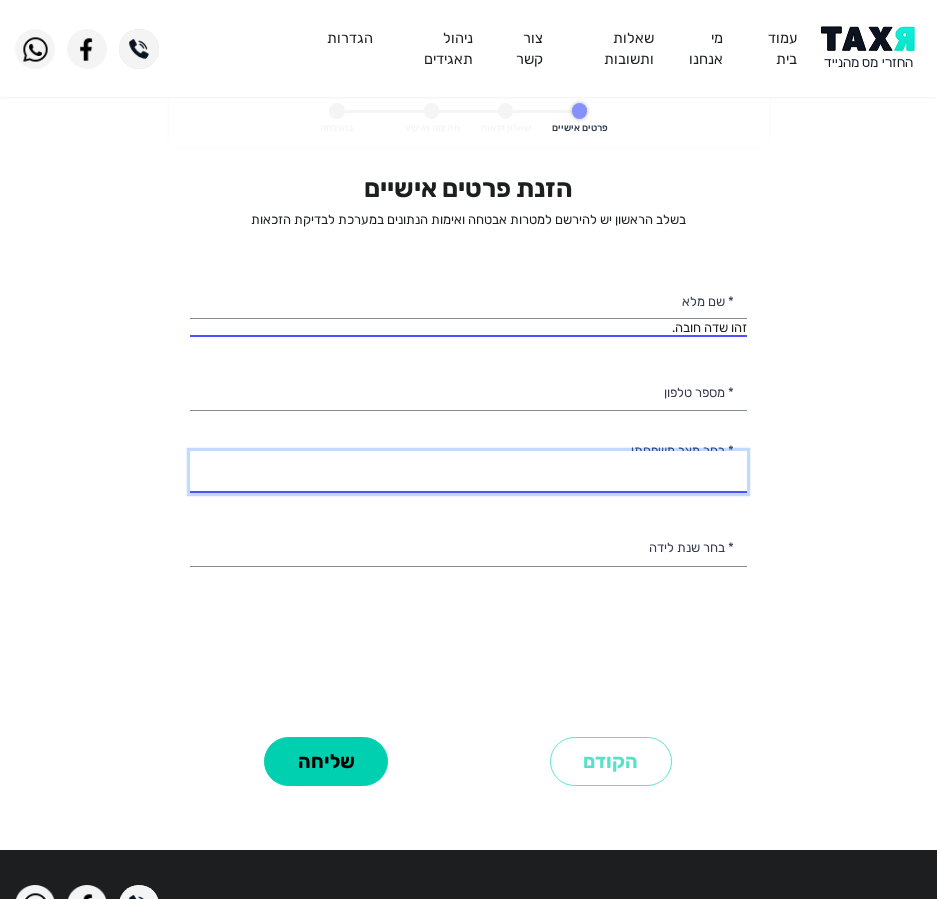 click on "רווק/ה נשוי/אה גרוש/ה אלמן/נה" at bounding box center (468, 472) 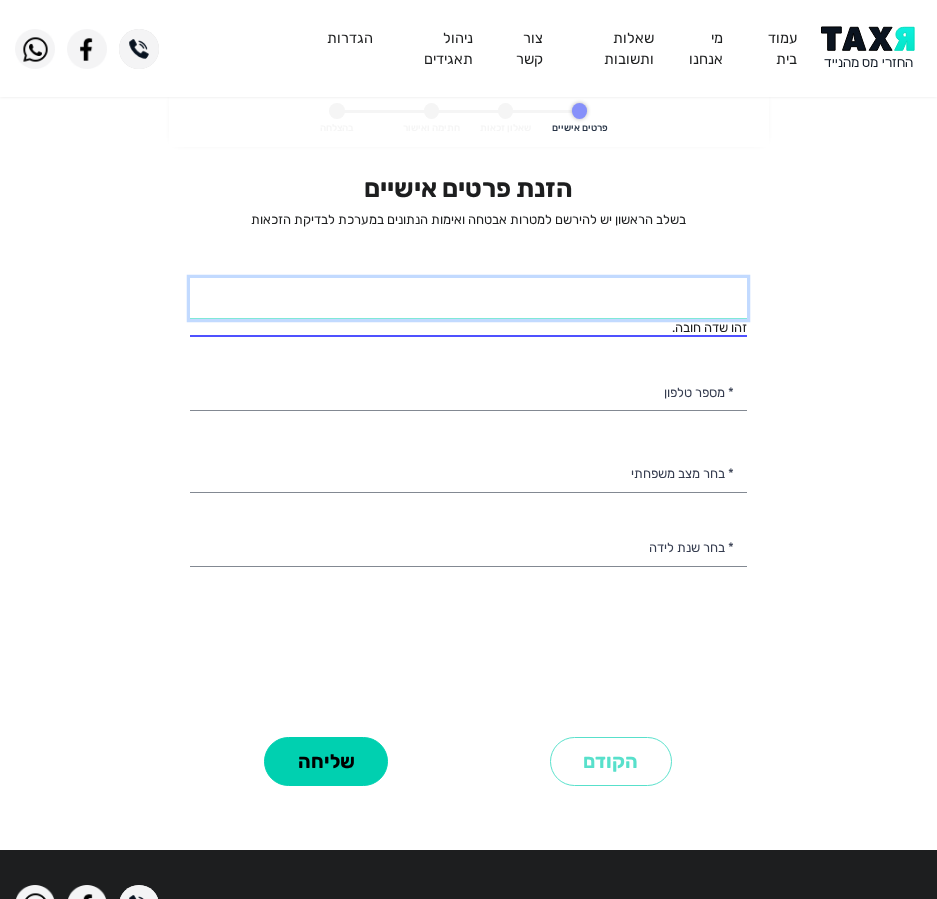click on "* שם מלא" at bounding box center (468, 299) 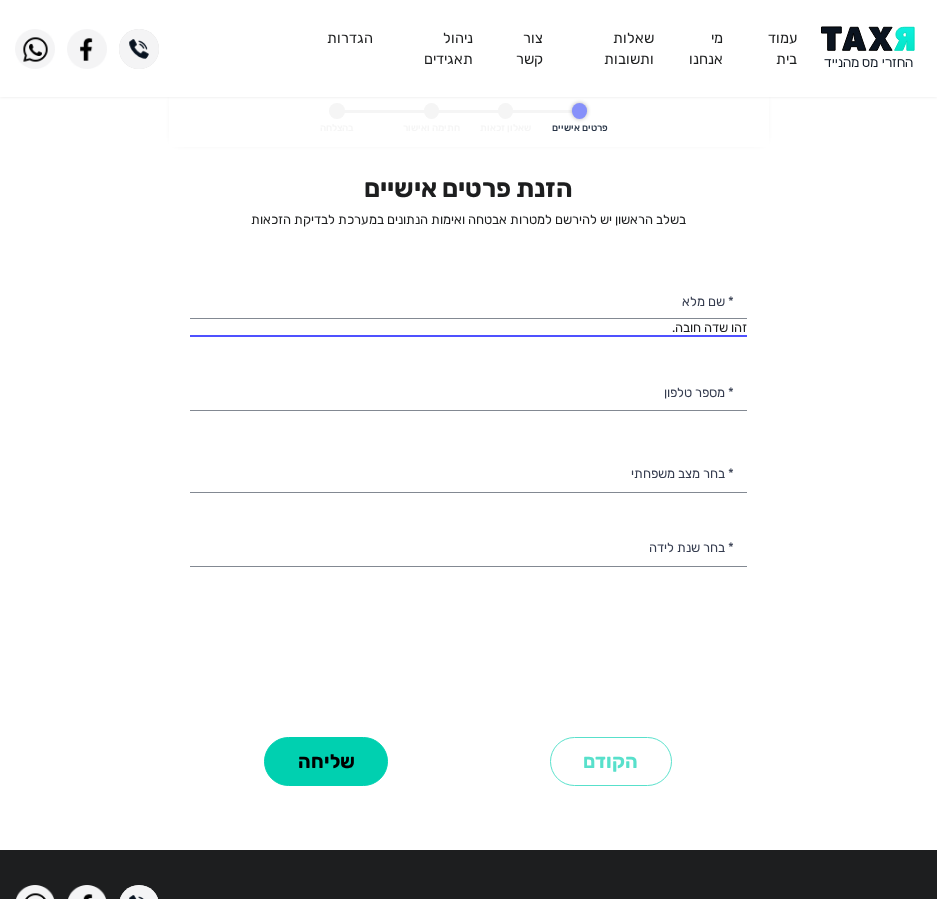 click on "הזנת פרטים אישיים  בשלב הראשון יש להירשם למטרות אבטחה ואימות הנתונים במערכת לבדיקת הזכאות זהו שדה חובה. * שם מלא * מספר טלפון רווק/ה נשוי/אה גרוש/ה אלמן/נה * בחר מצב משפחתי 2003 2002 2001 2000 1999 1998 1997 1996 1995 1994 1993 1992 1991 1990 1989 1988 1987 1986 1985 1984 1983 1982 1981 1980 1979 1978 1977 1976 1975 1974 1973 1972 1971 1970 1969 1968 1967 1966 1965 1964 1963 1962 1961 1960 1959 1958 1957 1956 1955 1954 1953 1952 1951 1950 1949 1948 1947 1946 1945 * בחר שנת לידה" at bounding box center (468, 451) 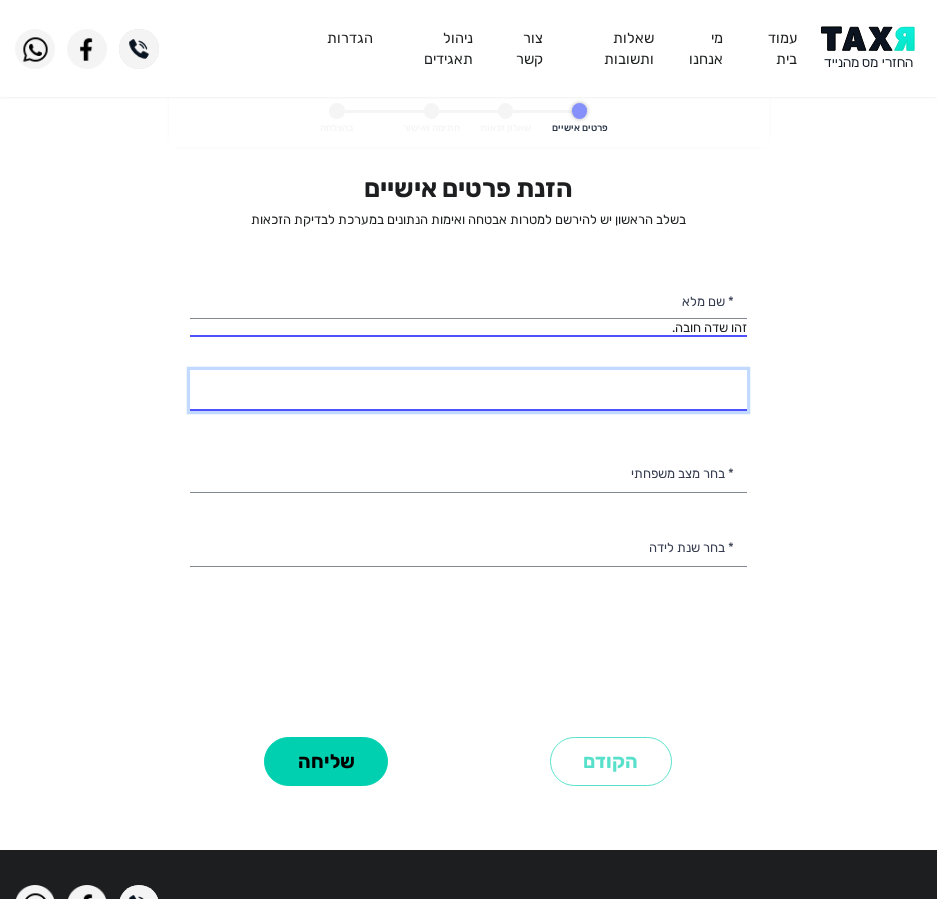 click on "* מספר טלפון" at bounding box center (468, 391) 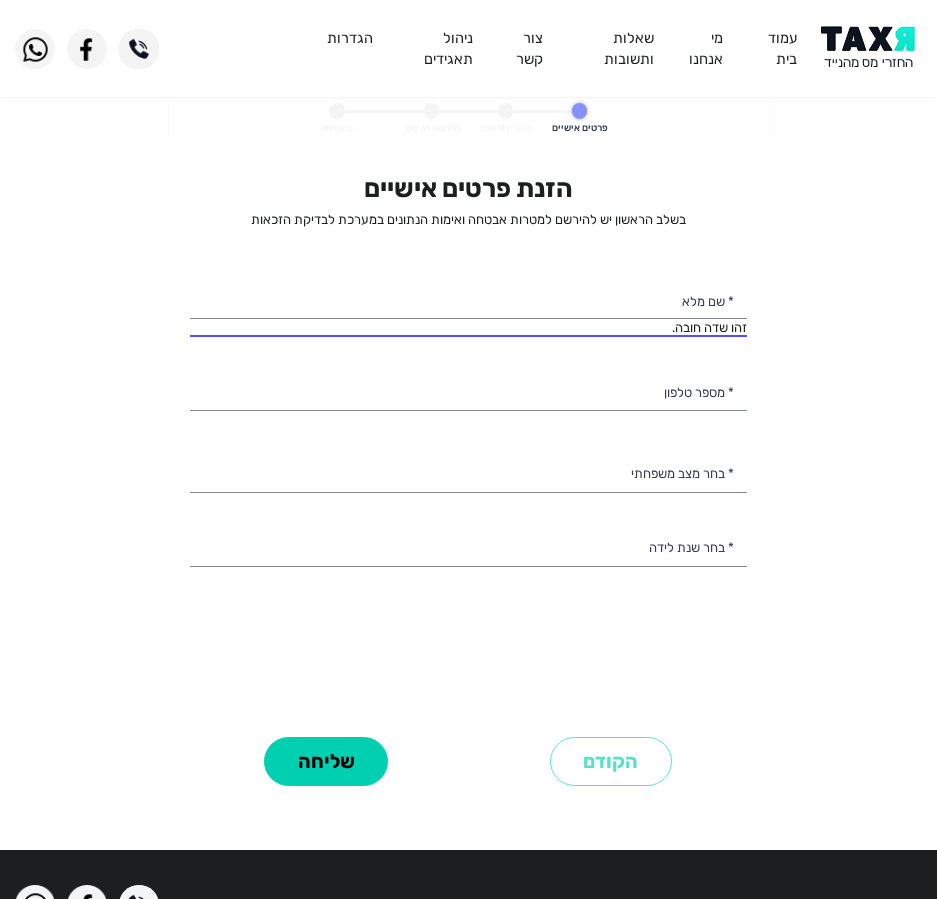 click on "הזנת פרטים אישיים  בשלב הראשון יש להירשם למטרות אבטחה ואימות הנתונים במערכת לבדיקת הזכאות זהו שדה חובה. * שם מלא * מספר טלפון רווק/ה נשוי/אה גרוש/ה אלמן/נה * בחר מצב משפחתי 2003 2002 2001 2000 1999 1998 1997 1996 1995 1994 1993 1992 1991 1990 1989 1988 1987 1986 1985 1984 1983 1982 1981 1980 1979 1978 1977 1976 1975 1974 1973 1972 1971 1970 1969 1968 1967 1966 1965 1964 1963 1962 1961 1960 1959 1958 1957 1956 1955 1954 1953 1952 1951 1950 1949 1948 1947 1946 1945 * בחר שנת לידה" at bounding box center (468, 451) 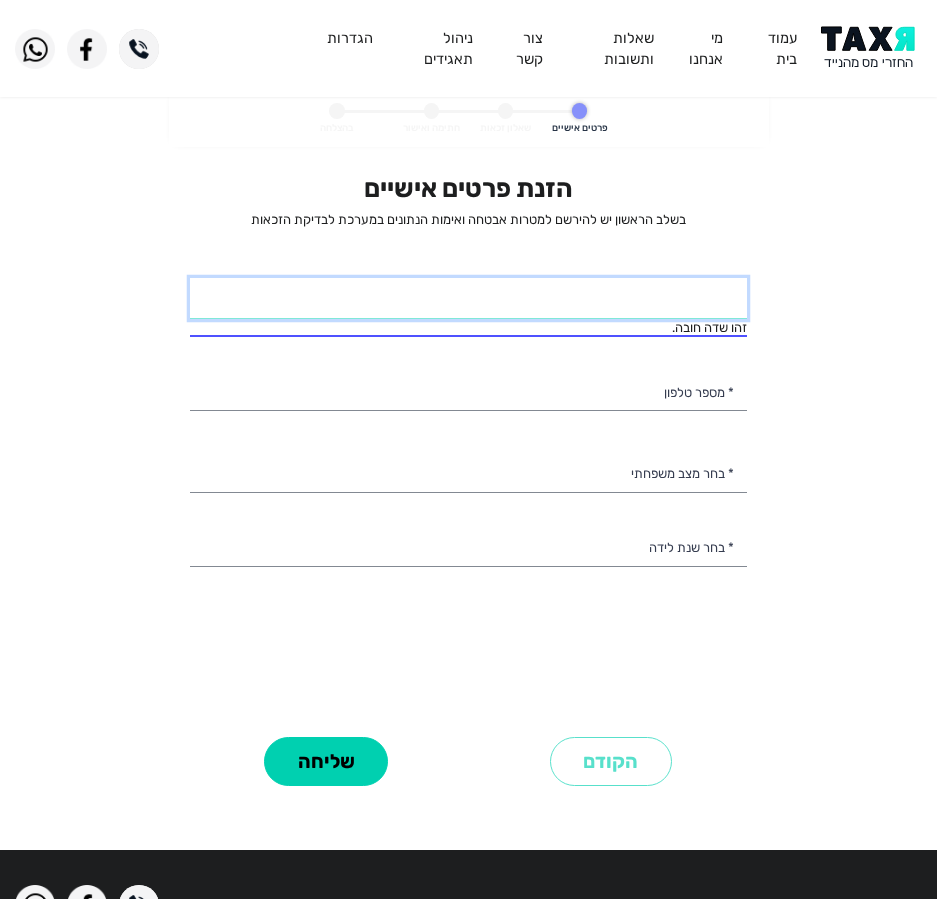 click on "* שם מלא" at bounding box center [468, 299] 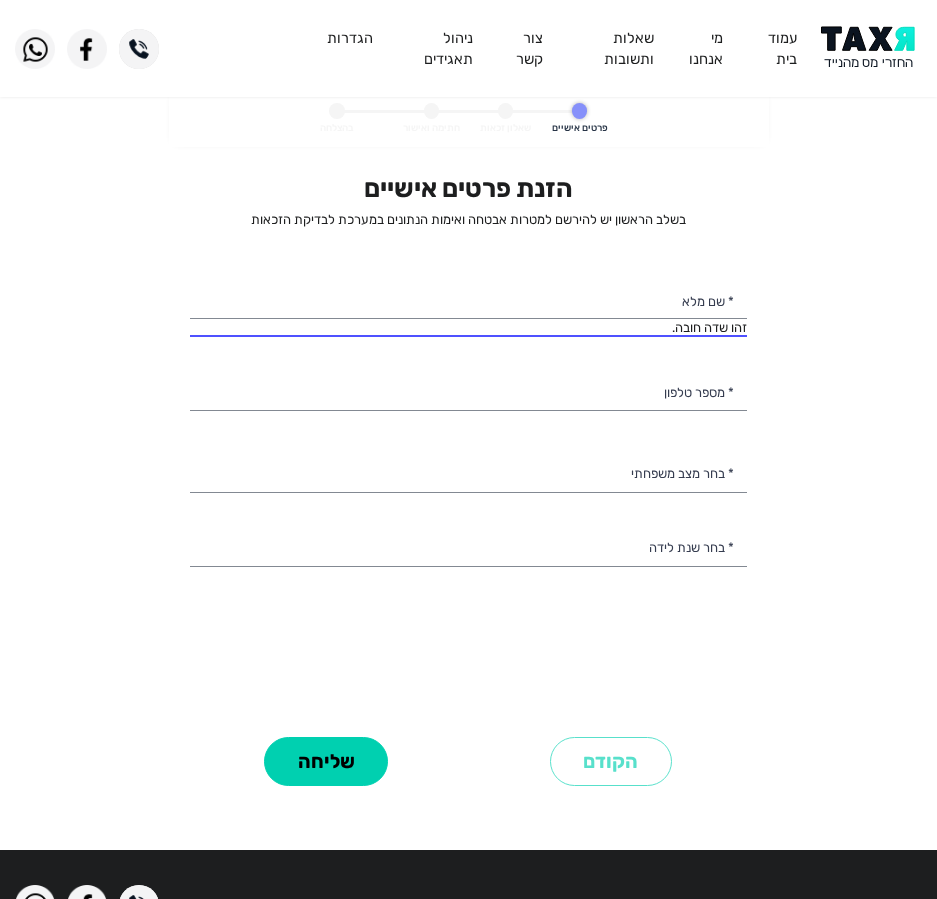 click on "הזנת פרטים אישיים  בשלב הראשון יש להירשם למטרות אבטחה ואימות הנתונים במערכת לבדיקת הזכאות זהו שדה חובה. * שם מלא * מספר טלפון רווק/ה נשוי/אה גרוש/ה אלמן/נה * בחר מצב משפחתי 2003 2002 2001 2000 1999 1998 1997 1996 1995 1994 1993 1992 1991 1990 1989 1988 1987 1986 1985 1984 1983 1982 1981 1980 1979 1978 1977 1976 1975 1974 1973 1972 1971 1970 1969 1968 1967 1966 1965 1964 1963 1962 1961 1960 1959 1958 1957 1956 1955 1954 1953 1952 1951 1950 1949 1948 1947 1946 1945 * בחר שנת לידה" at bounding box center (468, 451) 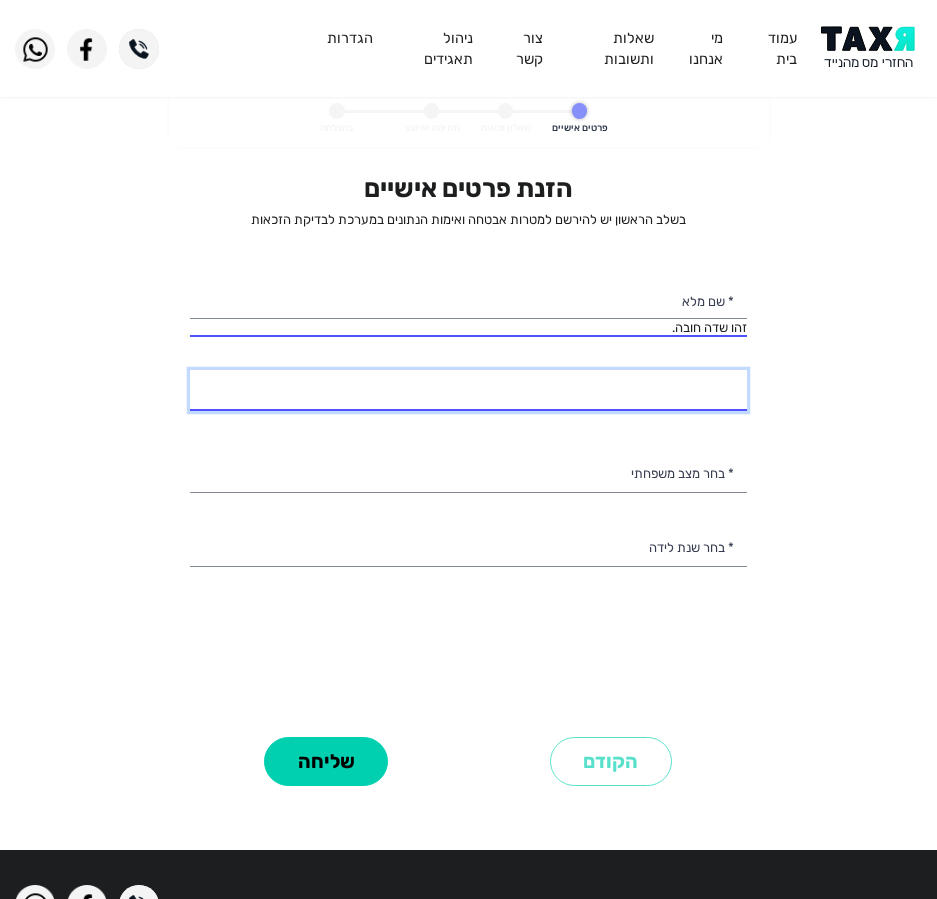 click on "* מספר טלפון" at bounding box center [468, 391] 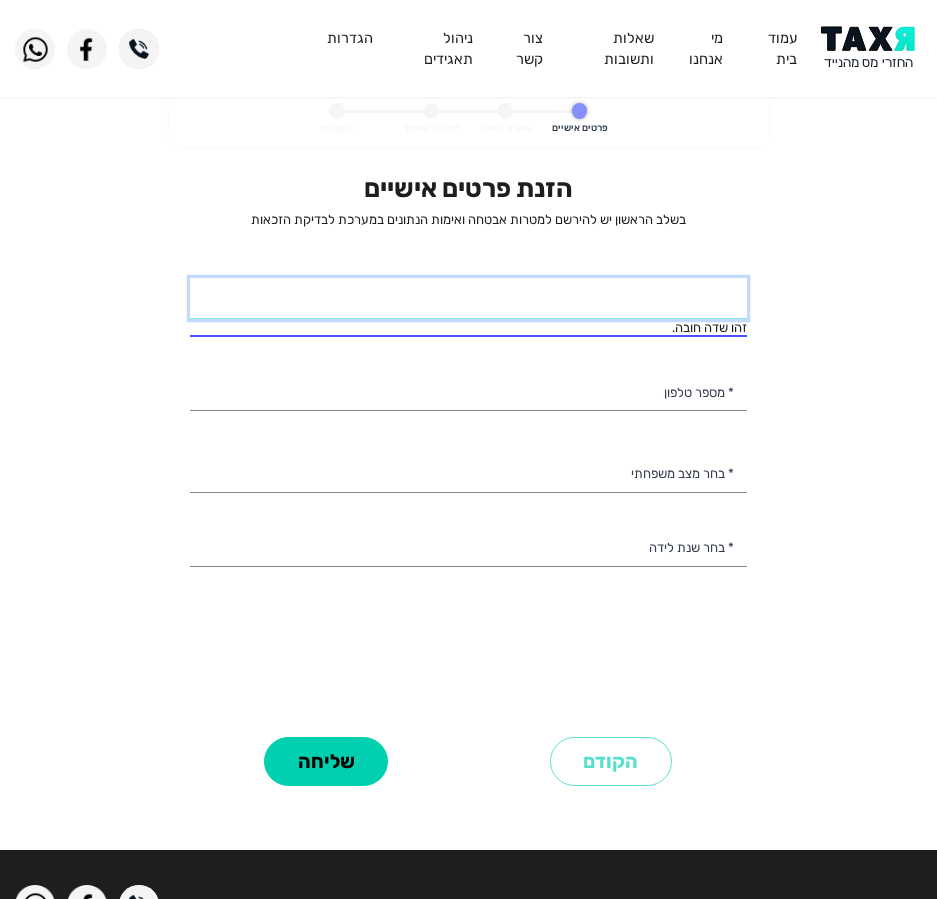 click on "* שם מלא" at bounding box center [468, 299] 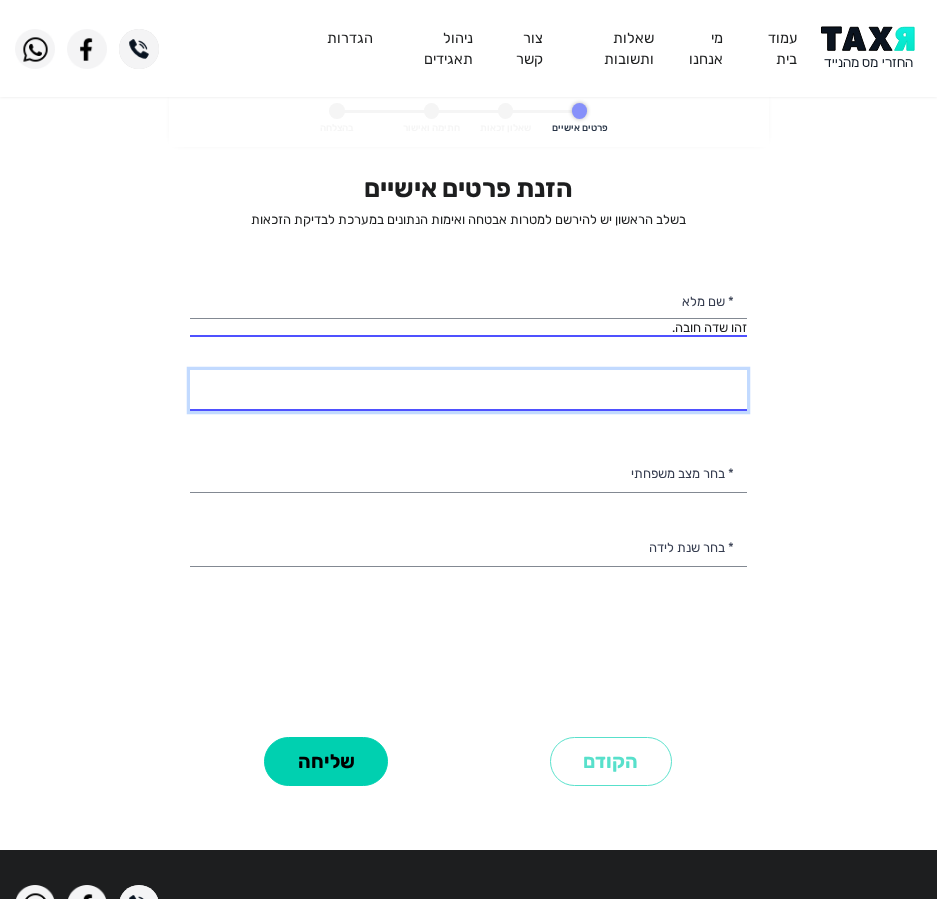 click on "* מספר טלפון" at bounding box center [468, 391] 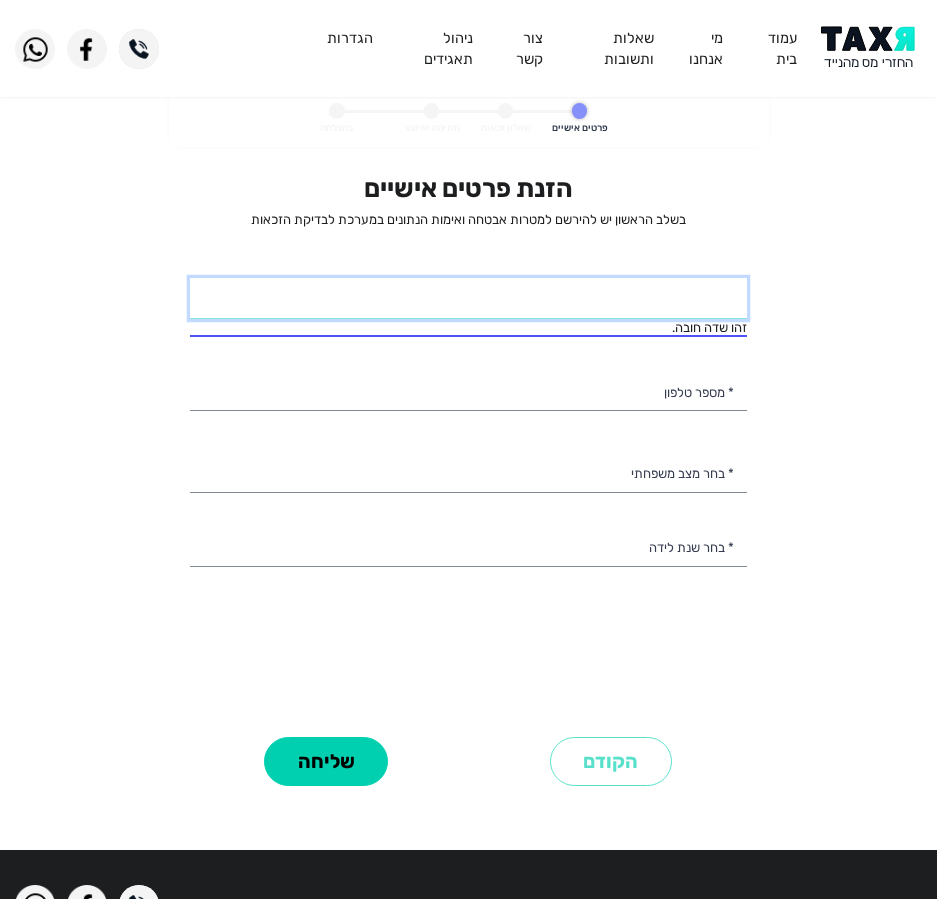 click on "* שם מלא" at bounding box center (468, 299) 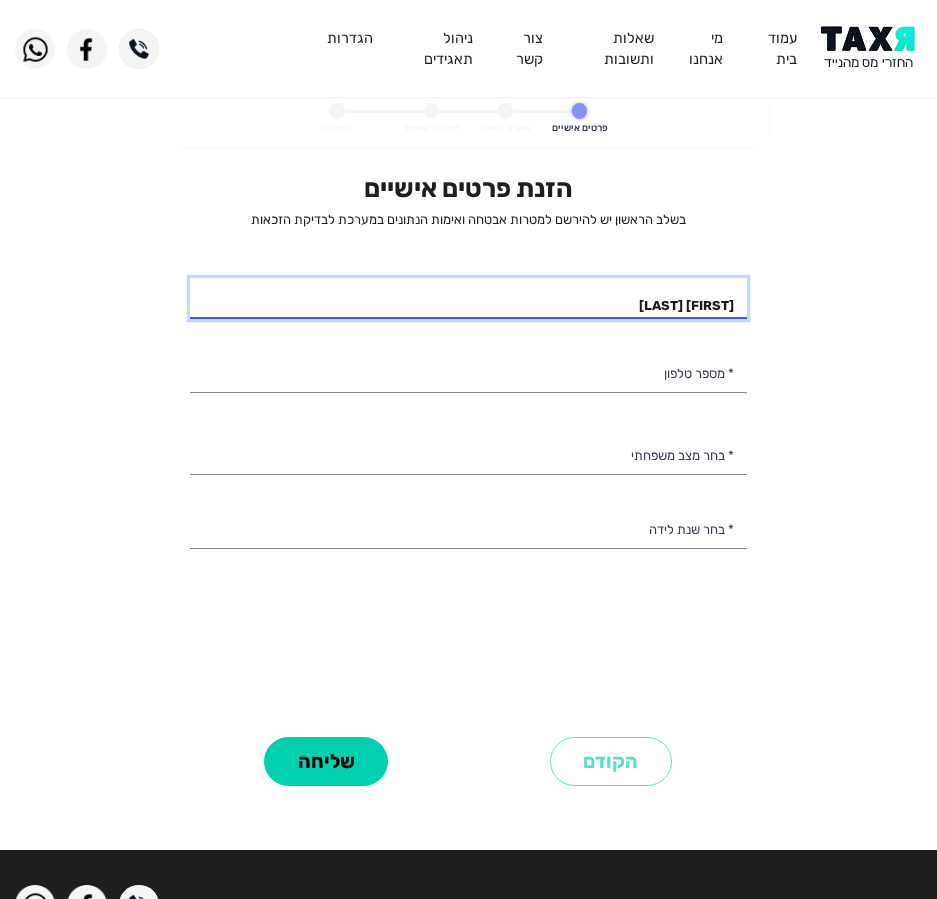type on "[FIRST] [LAST]" 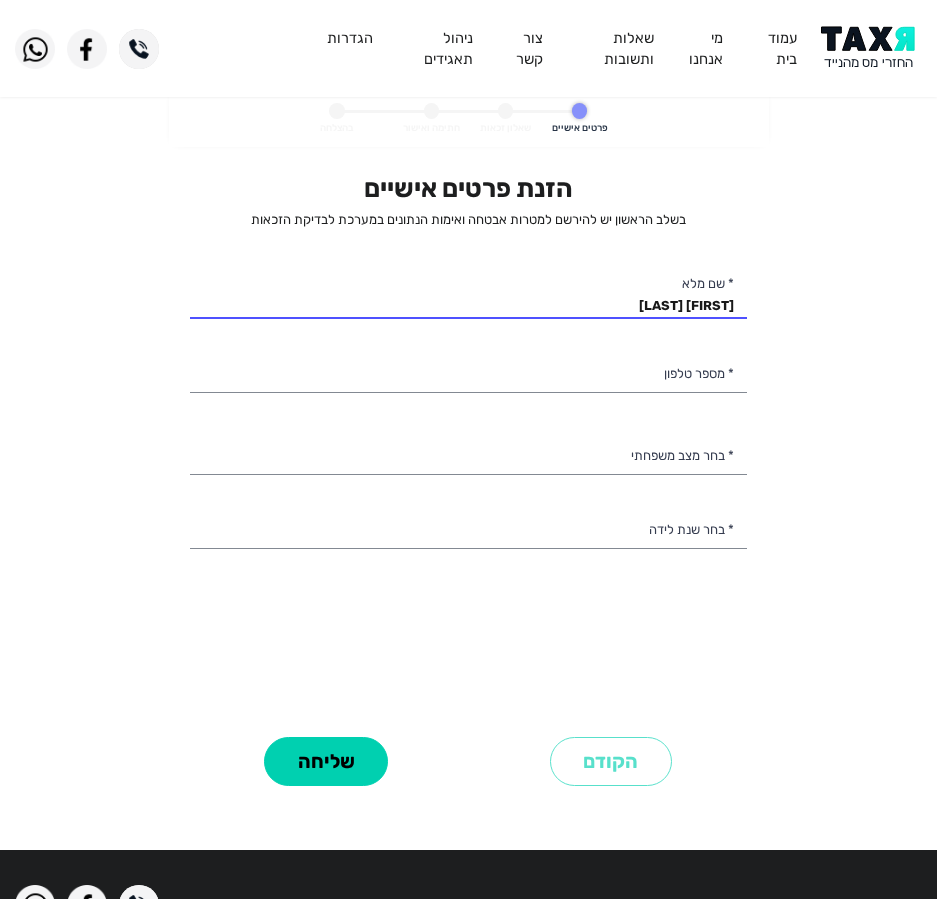 click on "הזנת פרטים אישיים  בשלב הראשון יש להירשם למטרות אבטחה ואימות הנתונים במערכת לבדיקת הזכאות [FIRST] [LAST] * שם מלא * מספר טלפון רווק/ה נשוי/אה גרוש/ה אלמן/נה * בחר מצב משפחתי 2003 2002 2001 2000 1999 1998 1997 1996 1995 1994 1993 1992 1991 1990 1989 1988 1987 1986 1985 1984 1983 1982 1981 1980 1979 1978 1977 1976 1975 1974 1973 1972 1971 1970 1969 1968 1967 1966 1965 1964 1963 1962 1961 1960 1959 1958 1957 1956 1955 1954 1953 1952 1951 1950 1949 1948 1947 1946 1945 * בחר שנת לידה" at bounding box center [468, 451] 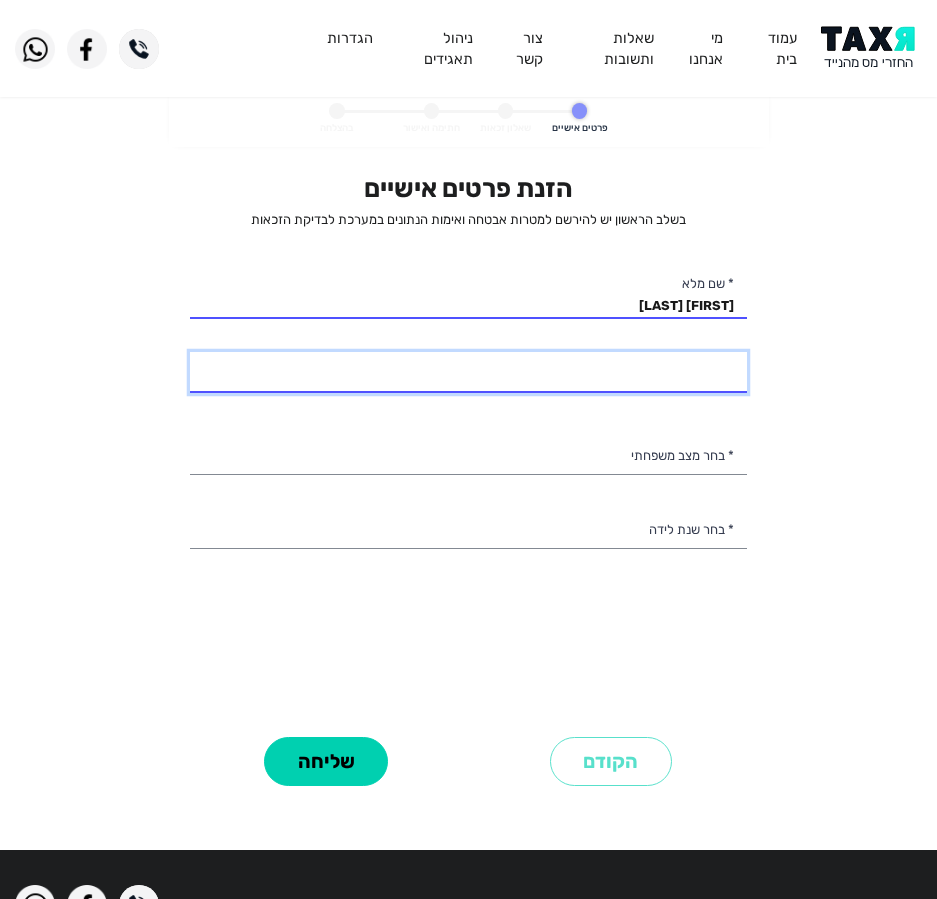 click on "* מספר טלפון" at bounding box center [468, 373] 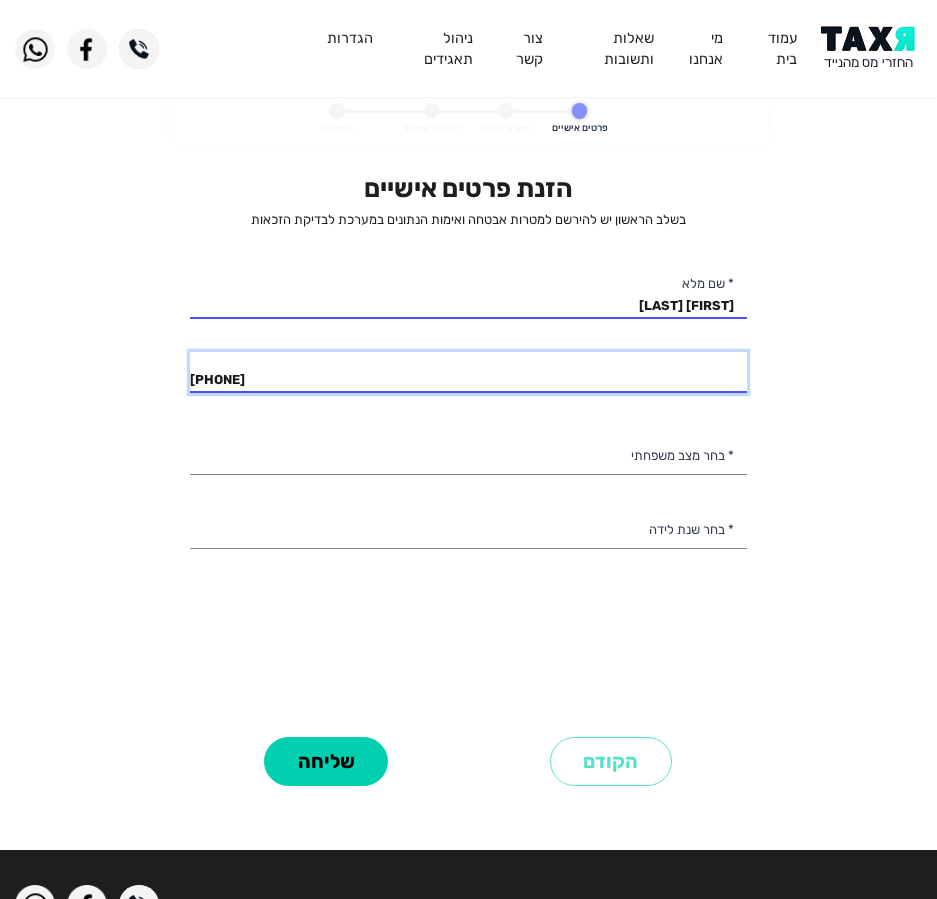 type on "[PHONE]" 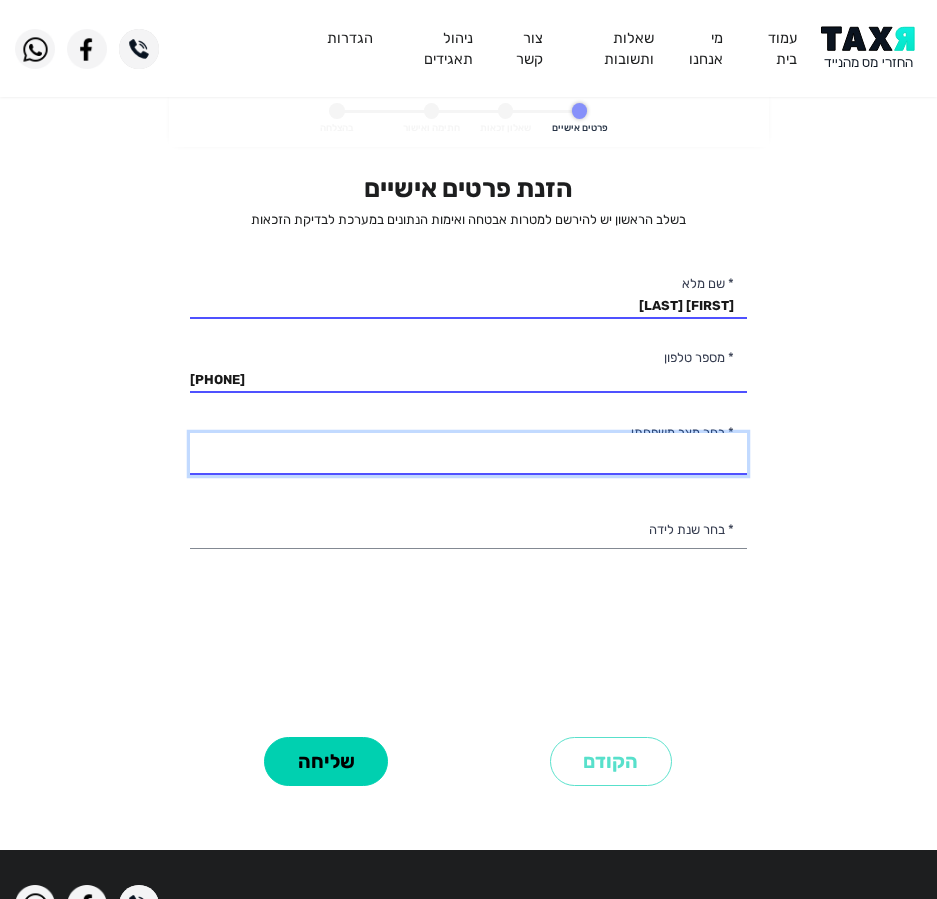 click on "רווק/ה נשוי/אה גרוש/ה אלמן/נה" at bounding box center (468, 454) 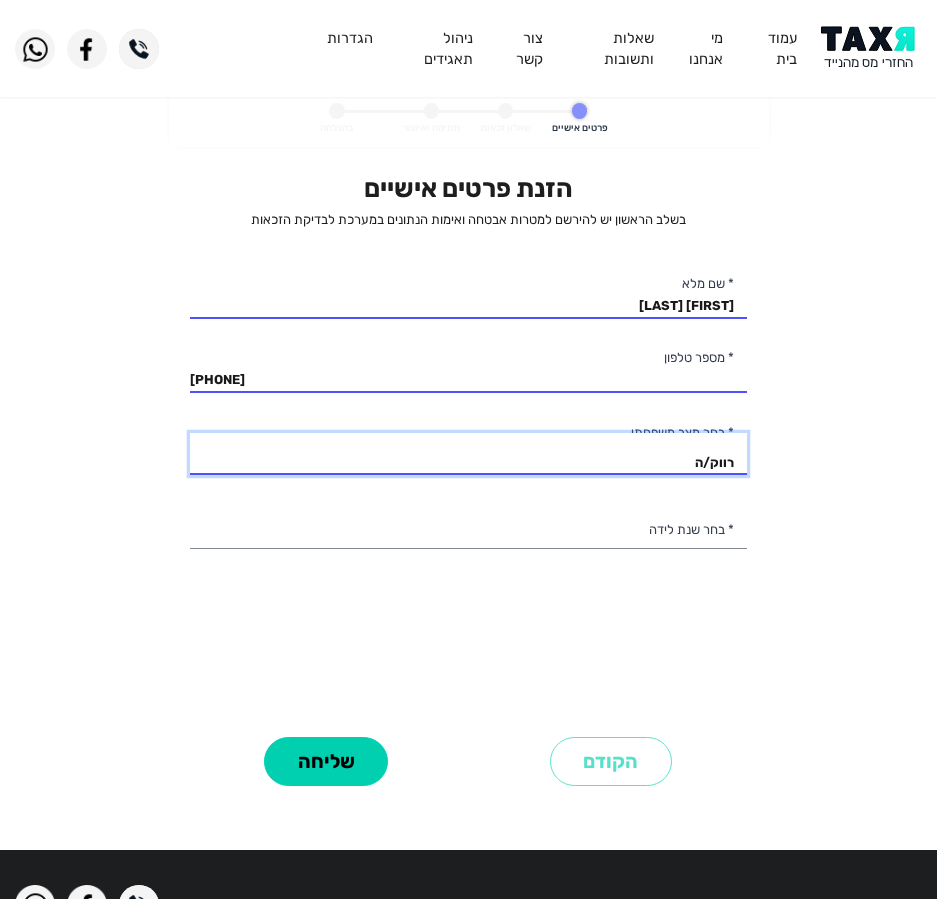 click on "רווק/ה נשוי/אה גרוש/ה אלמן/נה" at bounding box center [468, 454] 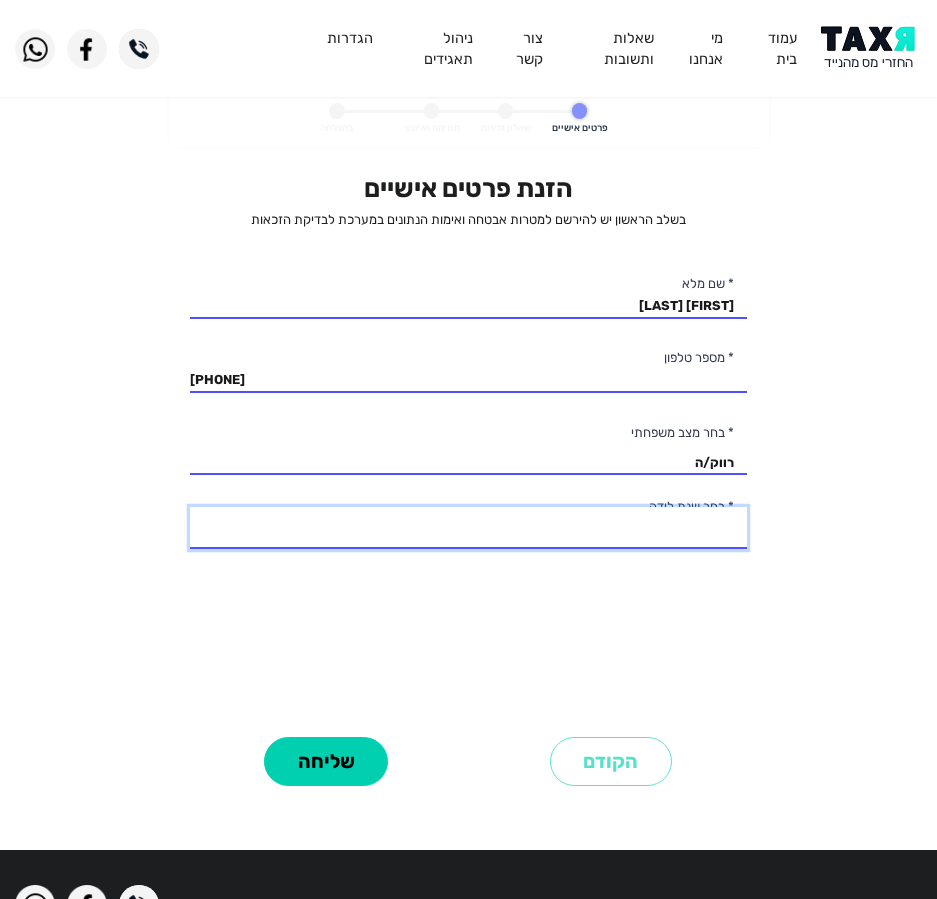 click on "2003 2002 2001 2000 1999 1998 1997 1996 1995 1994 1993 1992 1991 1990 1989 1988 1987 1986 1985 1984 1983 1982 1981 1980 1979 1978 1977 1976 1975 1974 1973 1972 1971 1970 1969 1968 1967 1966 1965 1964 1963 1962 1961 1960 1959 1958 1957 1956 1955 1954 1953 1952 1951 1950 1949 1948 1947 1946 1945" at bounding box center [468, 528] 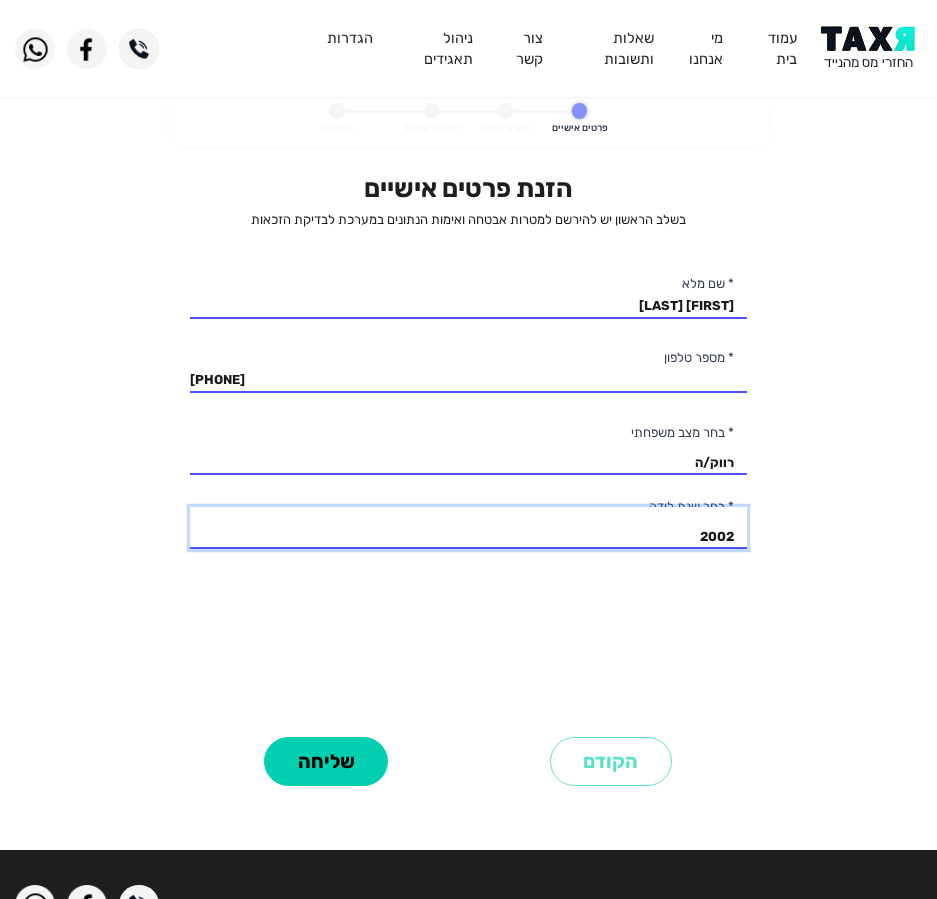 click on "2003 2002 2001 2000 1999 1998 1997 1996 1995 1994 1993 1992 1991 1990 1989 1988 1987 1986 1985 1984 1983 1982 1981 1980 1979 1978 1977 1976 1975 1974 1973 1972 1971 1970 1969 1968 1967 1966 1965 1964 1963 1962 1961 1960 1959 1958 1957 1956 1955 1954 1953 1952 1951 1950 1949 1948 1947 1946 1945" at bounding box center [468, 528] 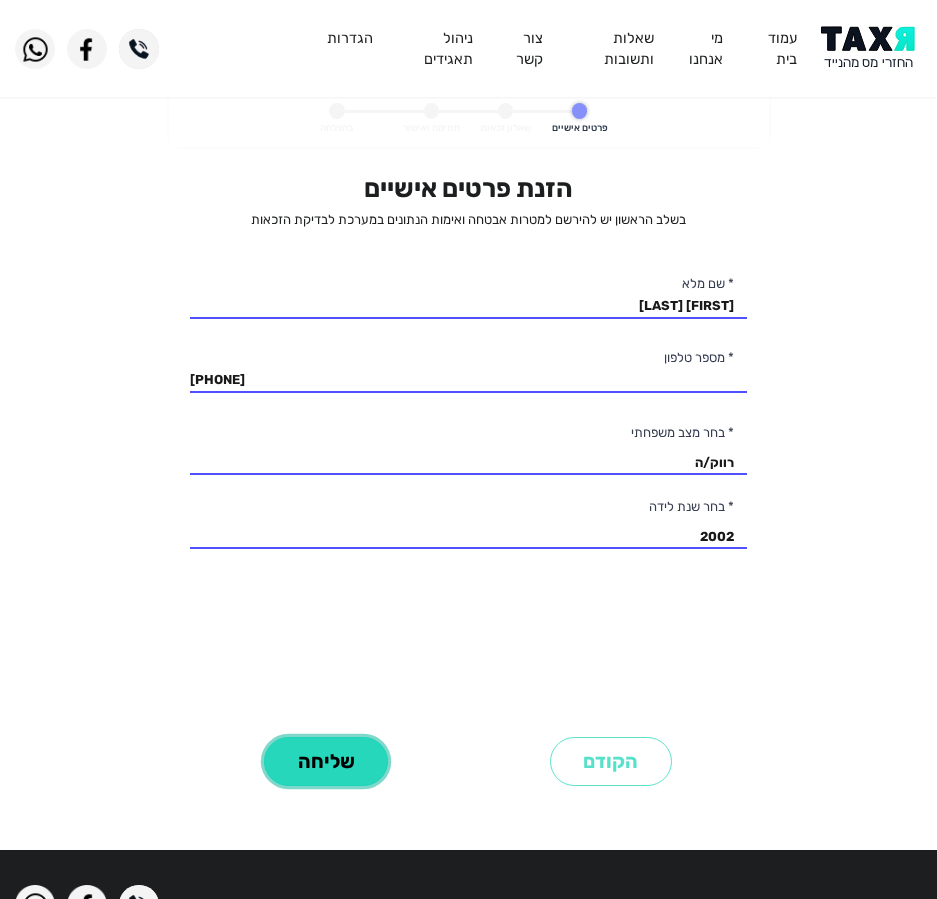click on "שליחה" at bounding box center [326, 761] 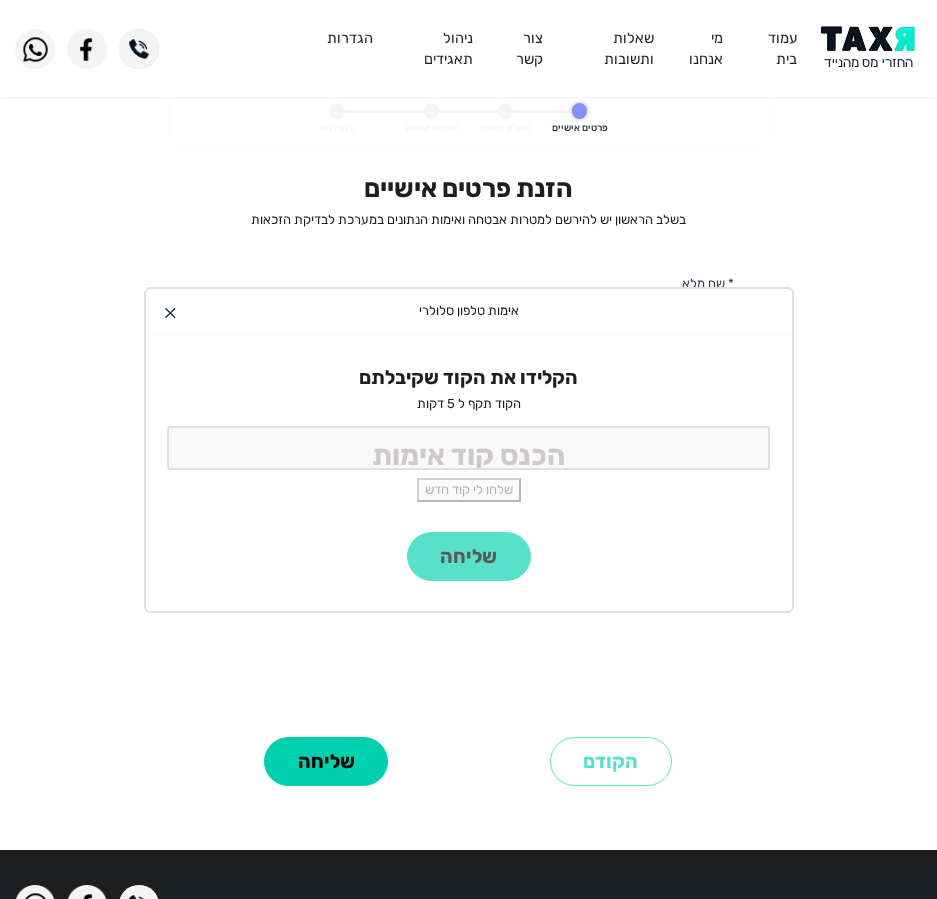 click on "הקלידו את הקוד שקיבלתם הקוד תקף ל 5 דקות שלחו לי קוד חדש" 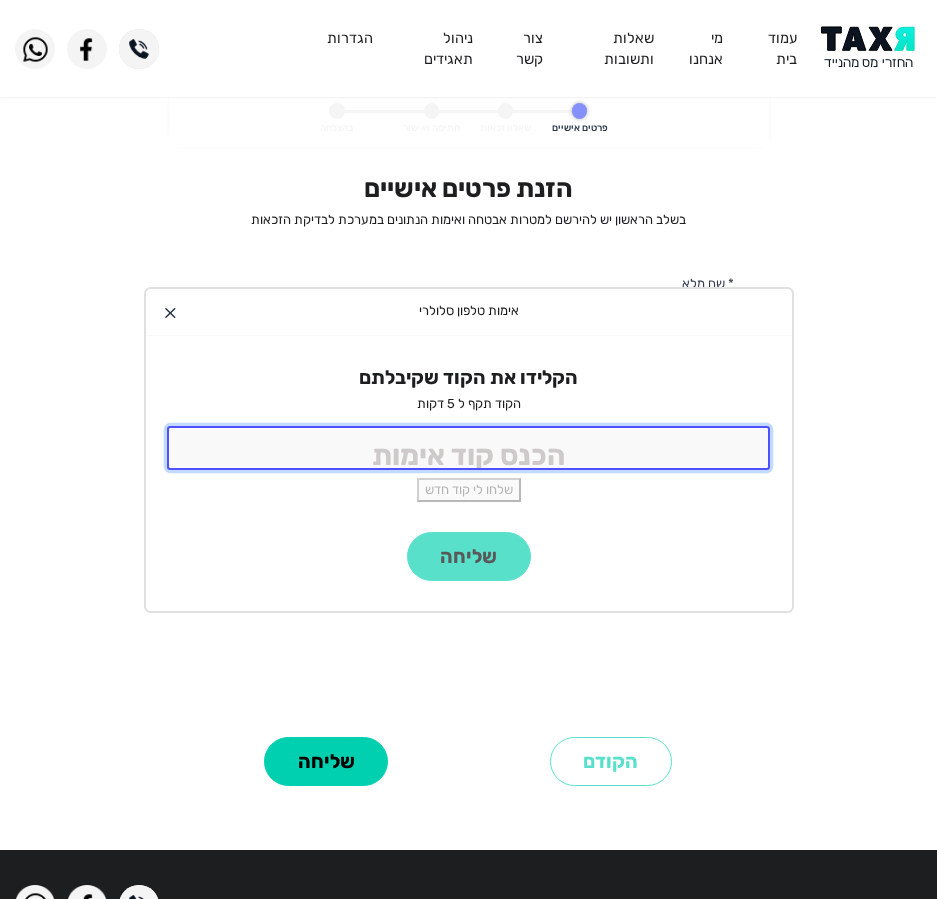 click 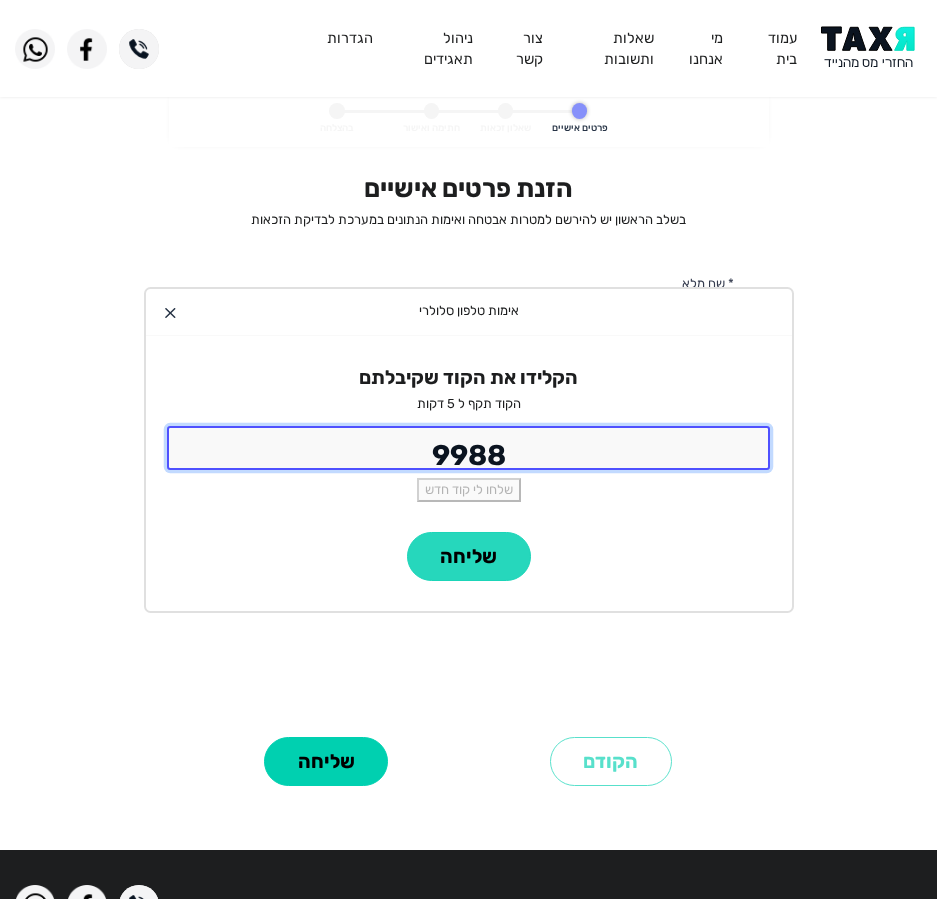 type on "9988" 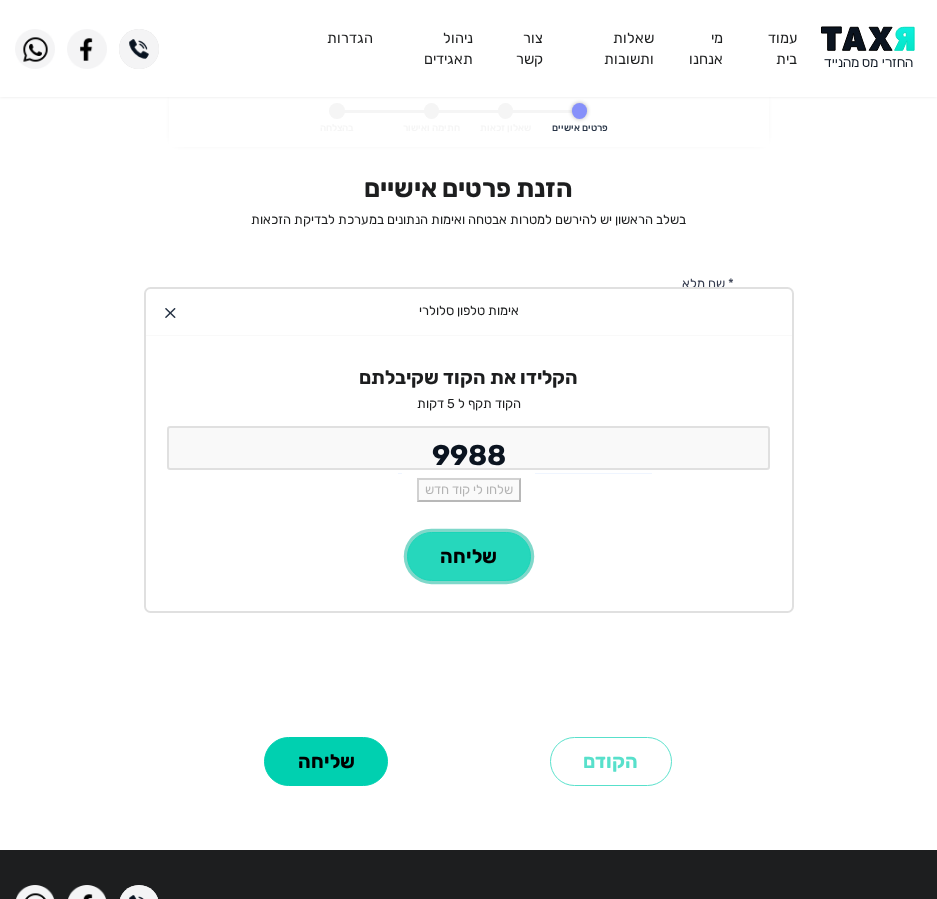 click on "שליחה" 